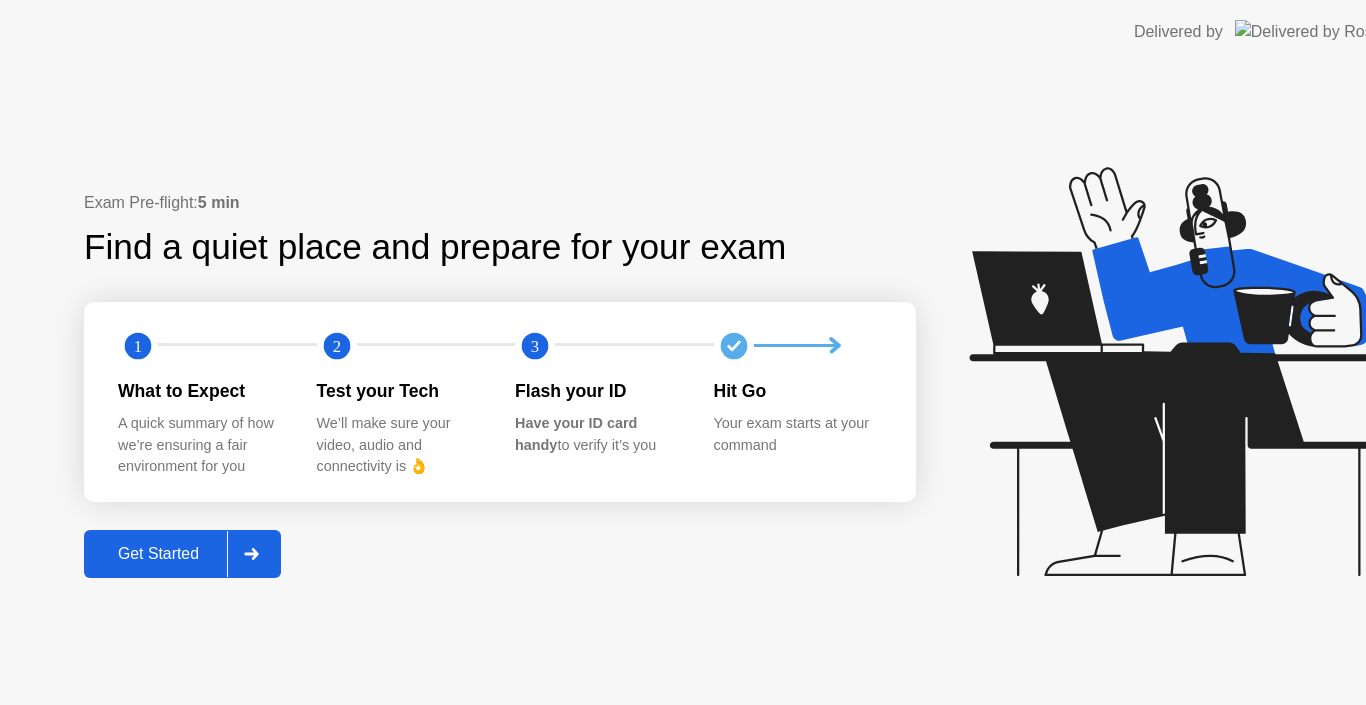 scroll, scrollTop: 0, scrollLeft: 0, axis: both 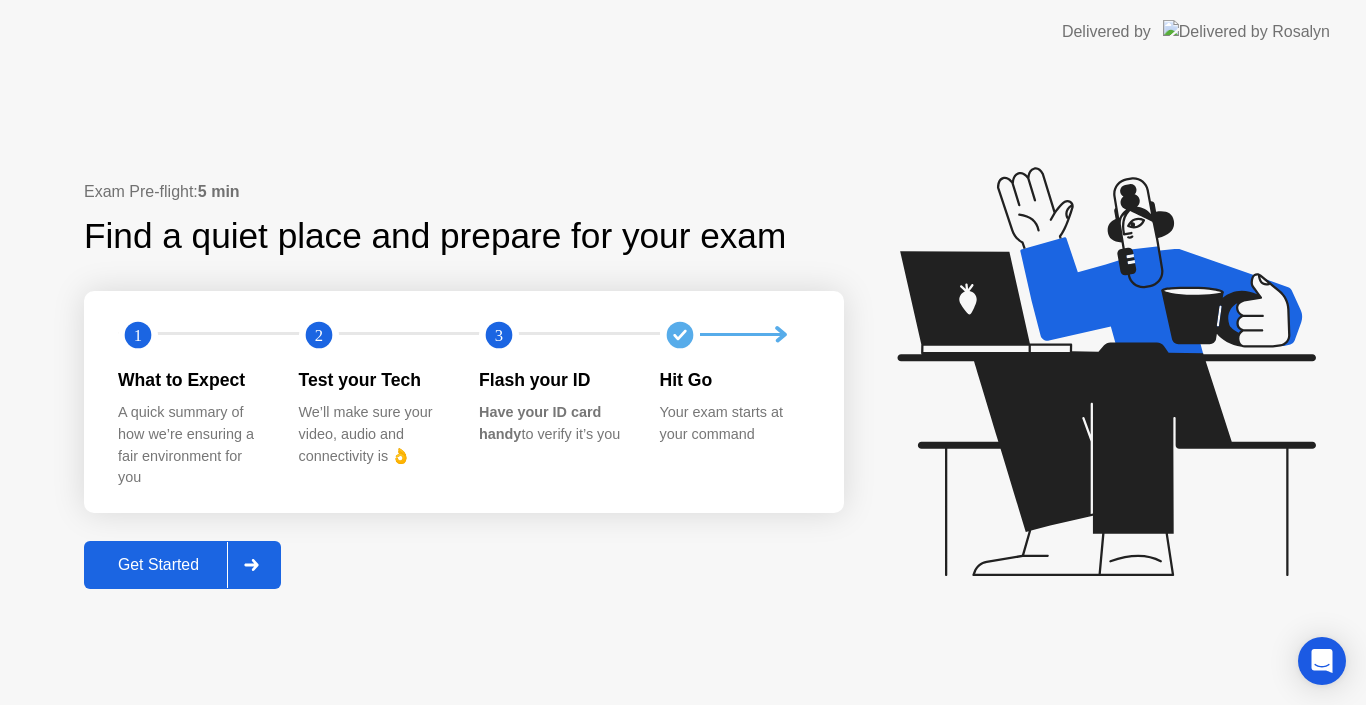 click 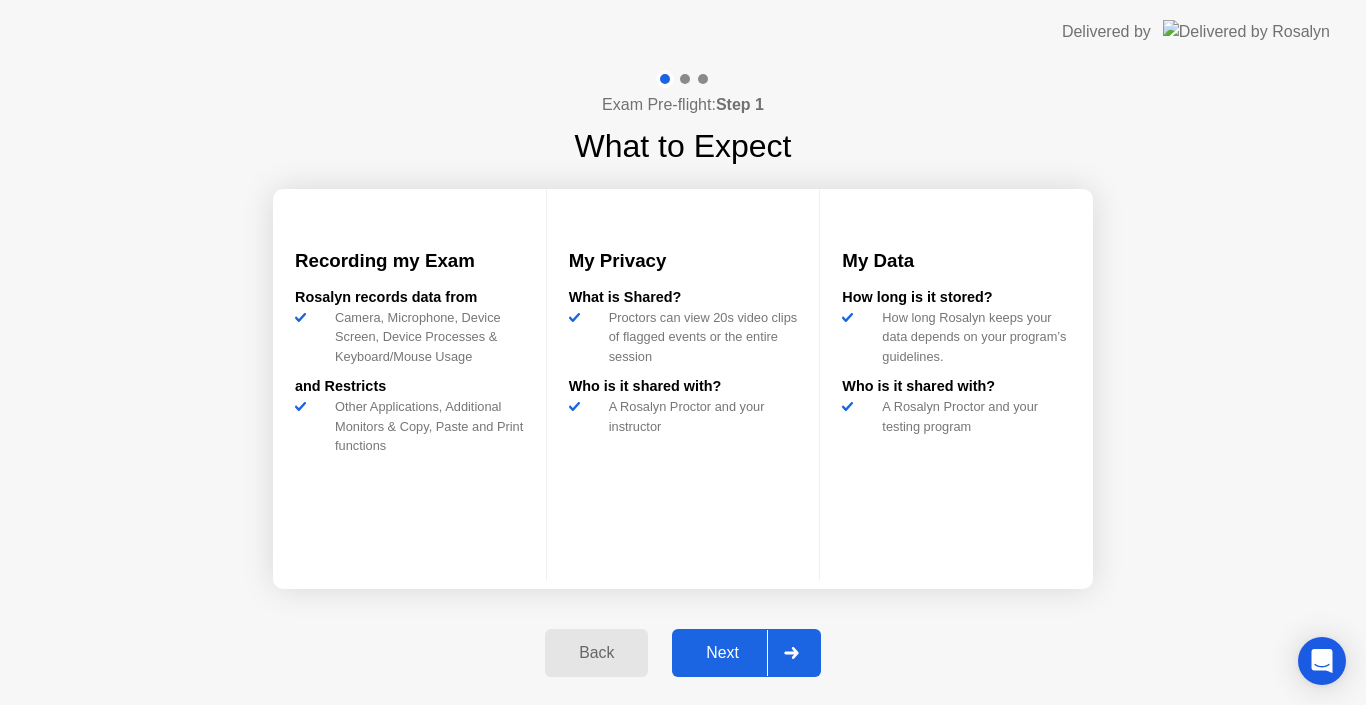 click on "Next" 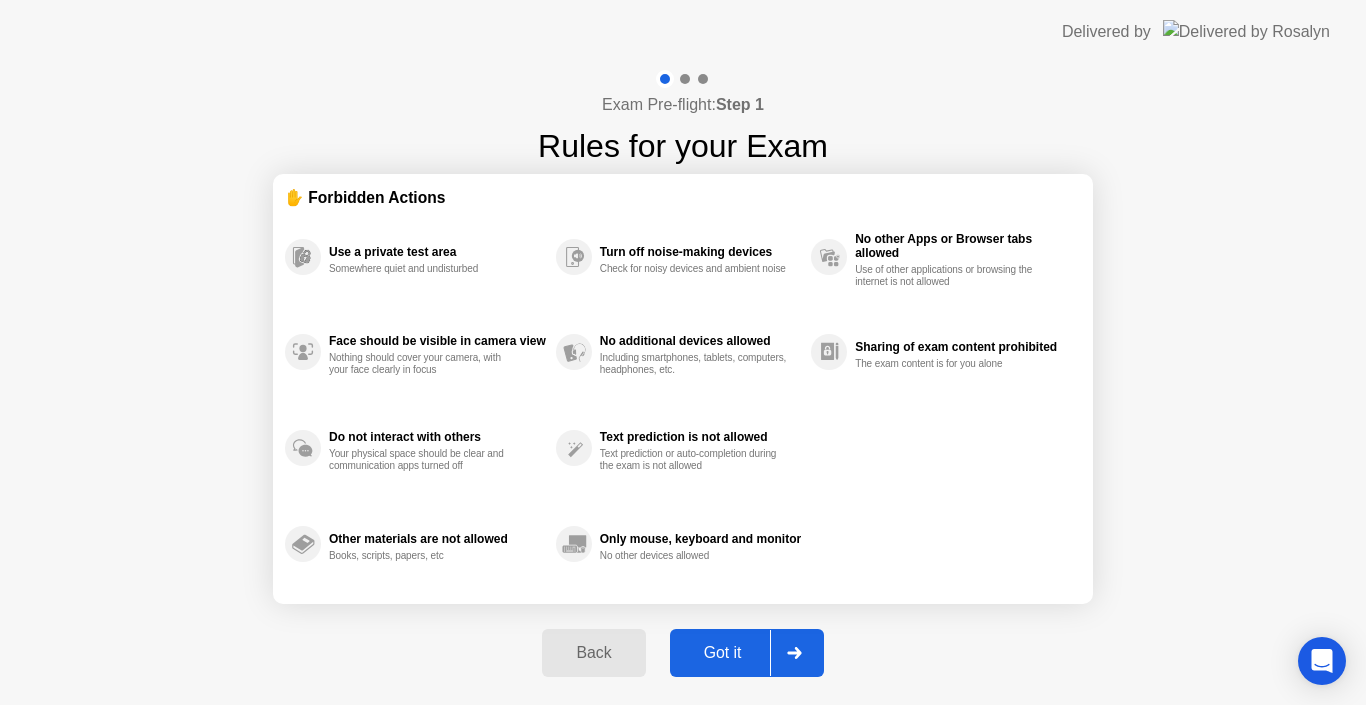 click on "Got it" 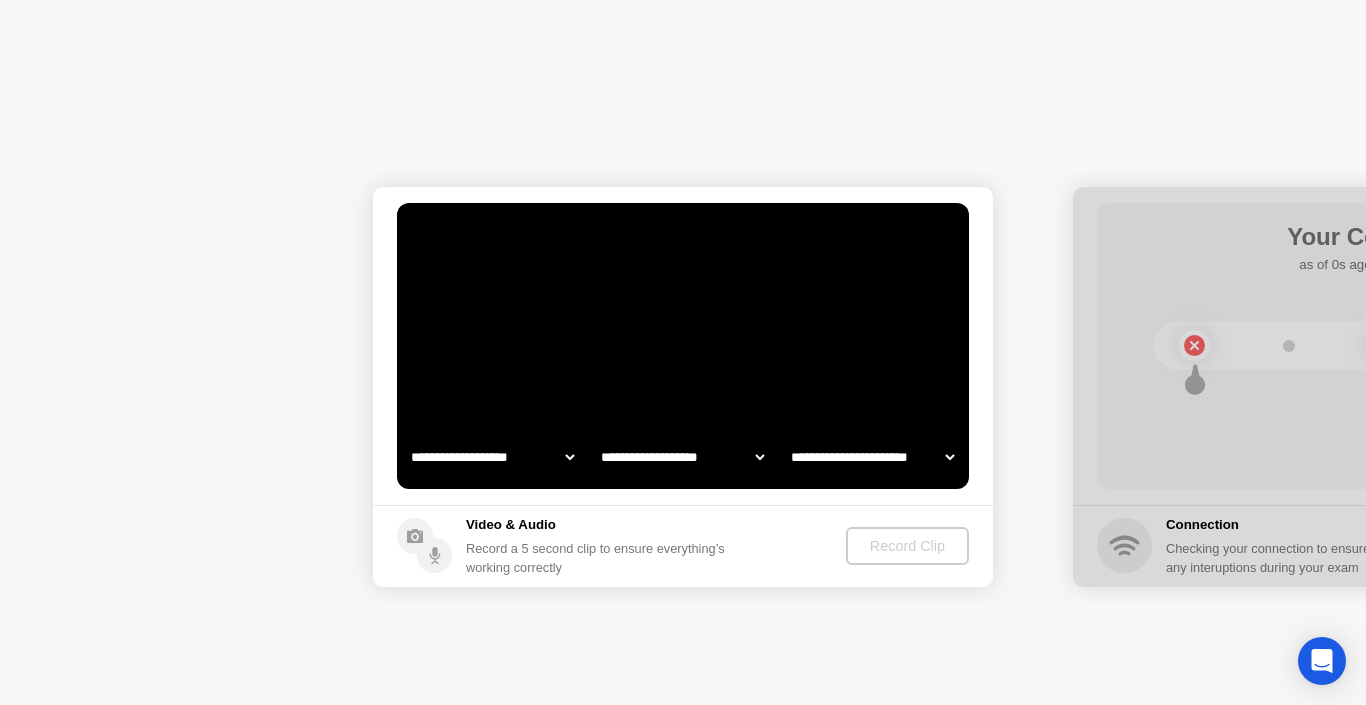 select on "**********" 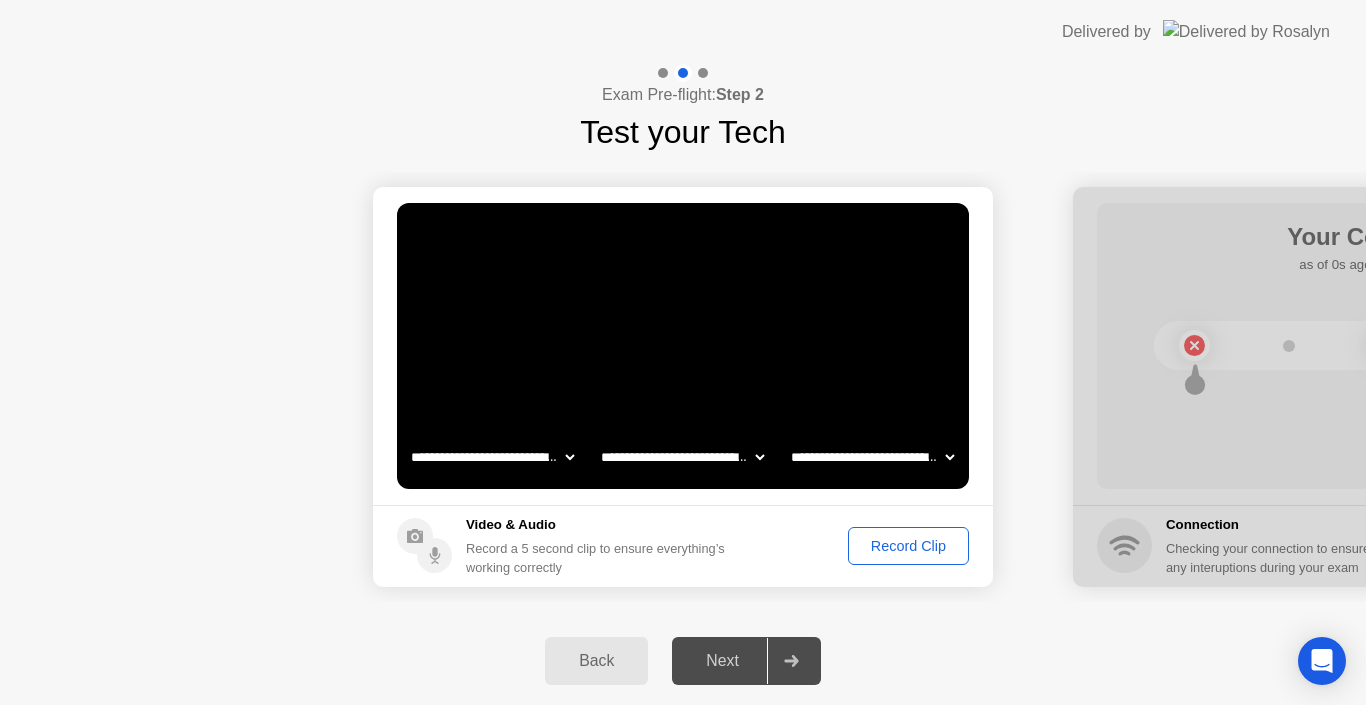 click on "Record Clip" 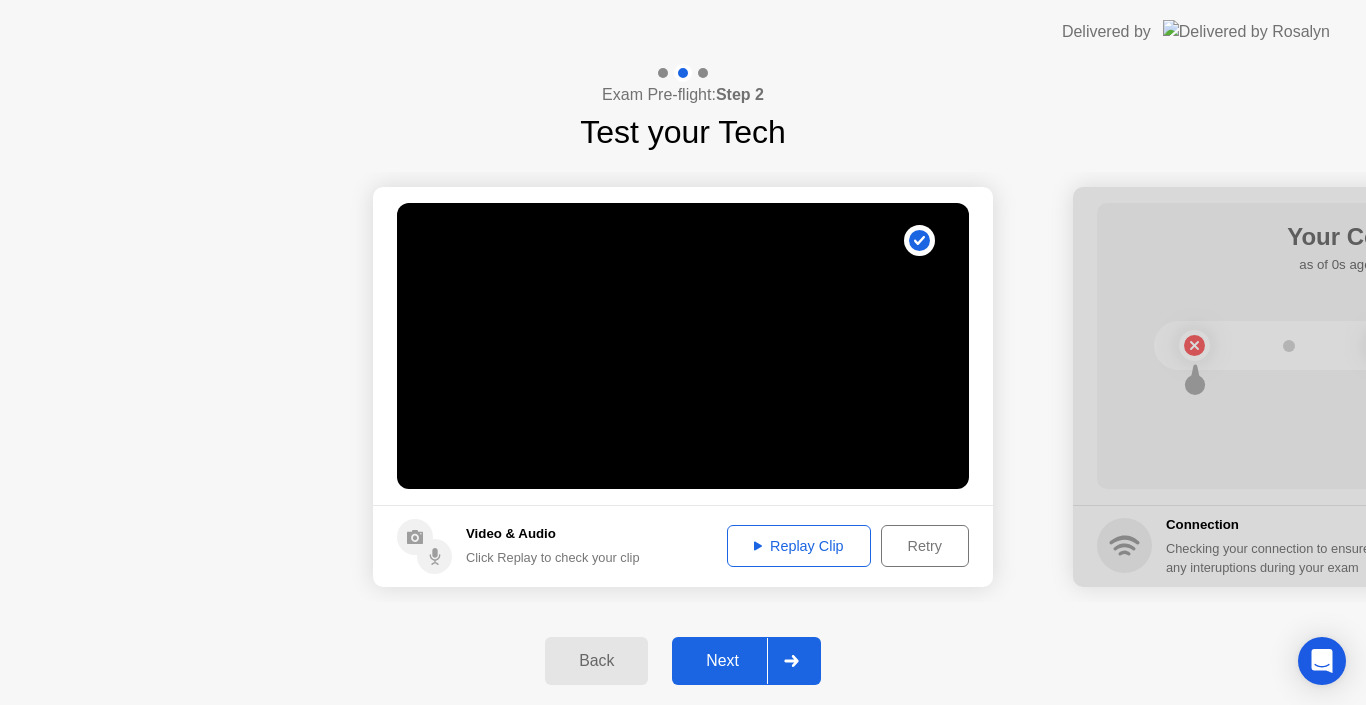 click on "Next" 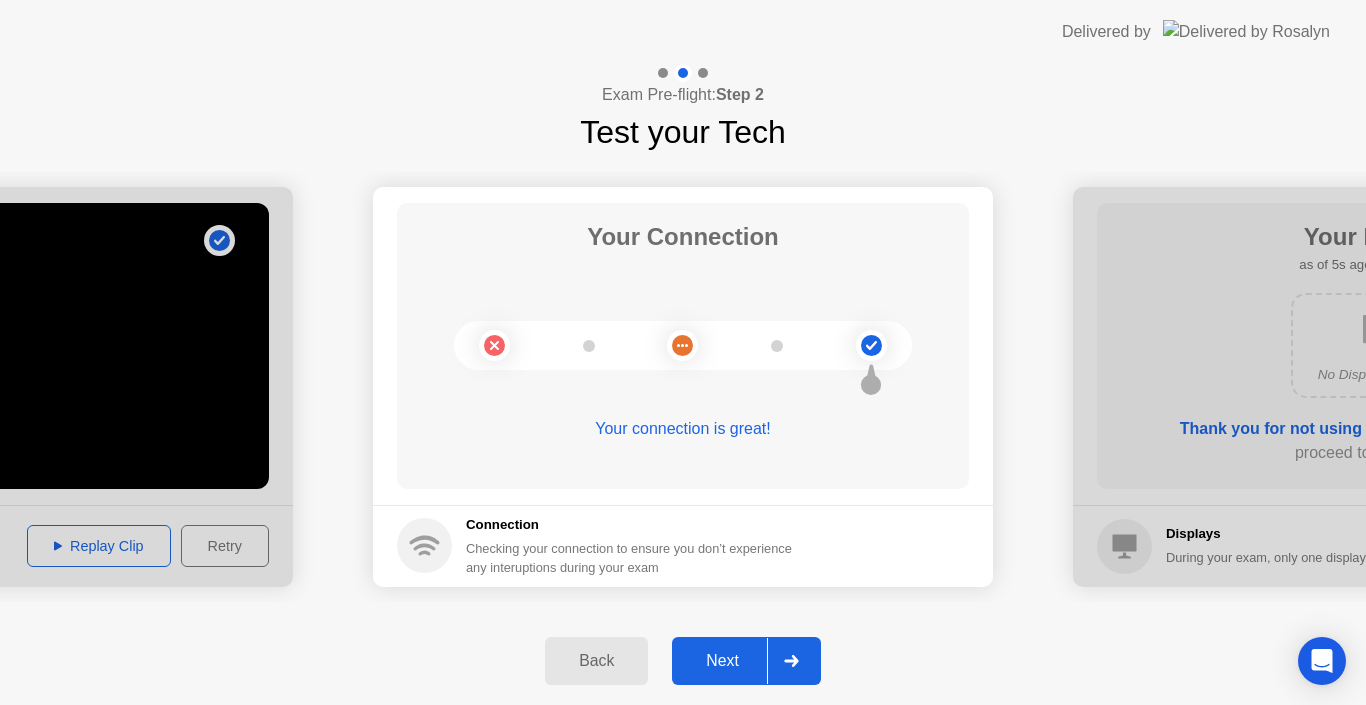 click on "Next" 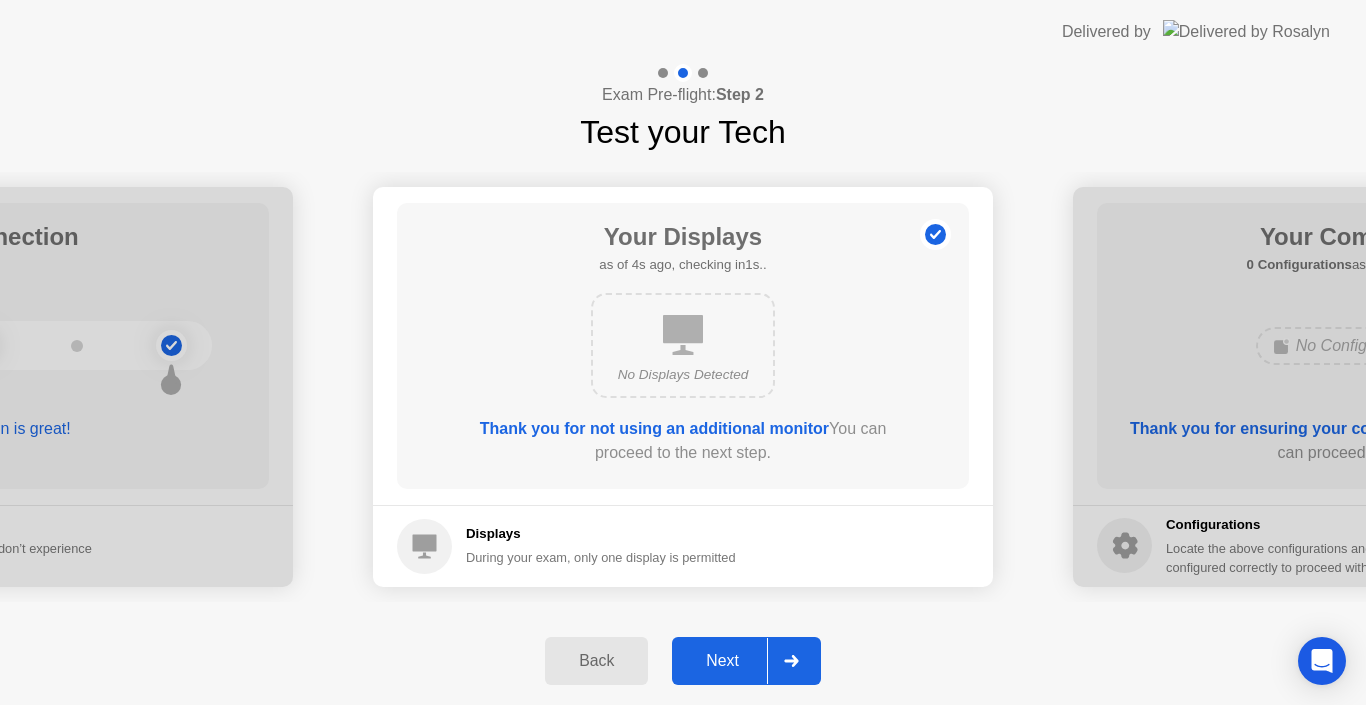 click on "Next" 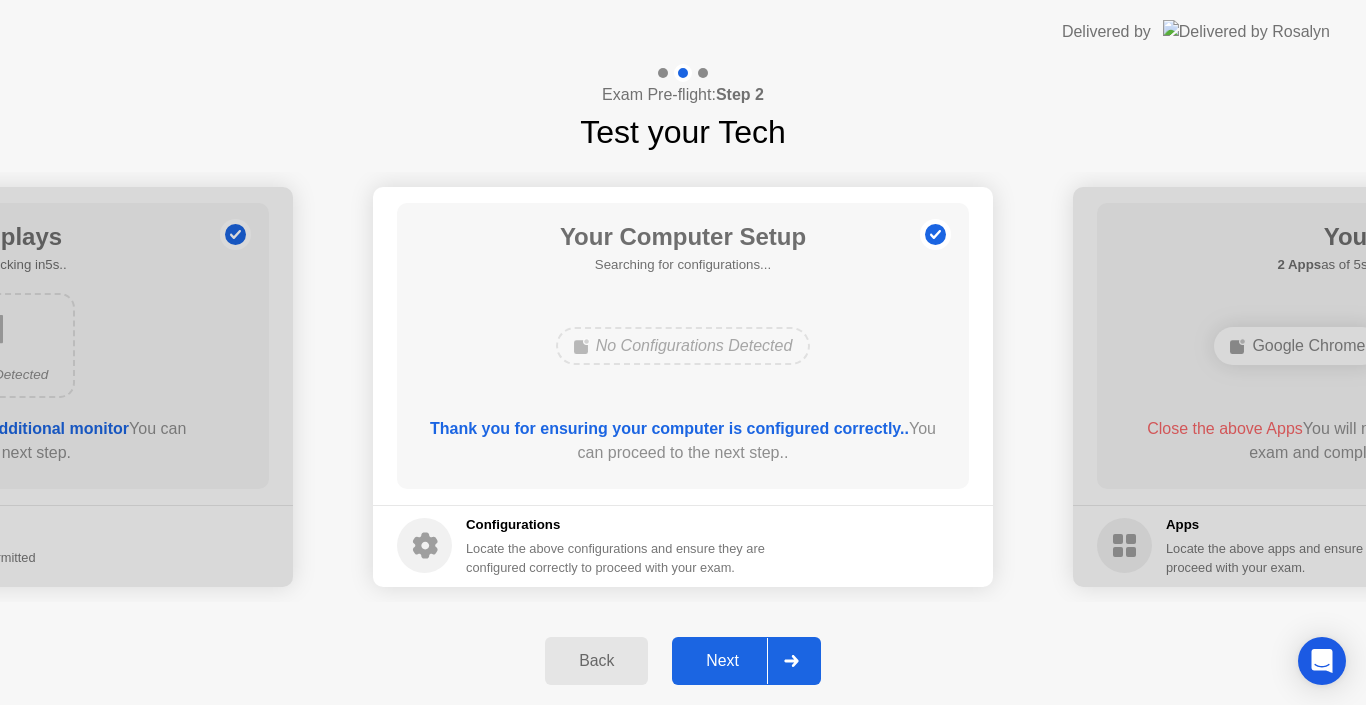 click on "Next" 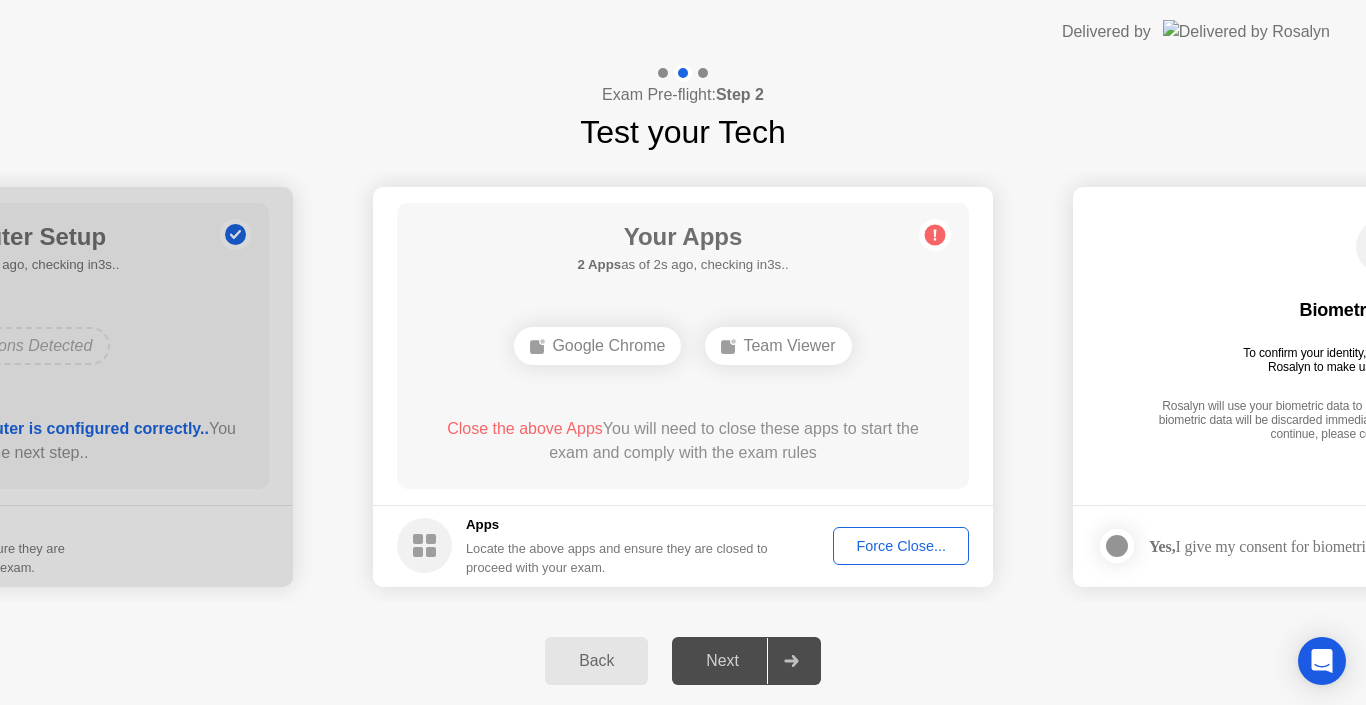 click on "Force Close..." 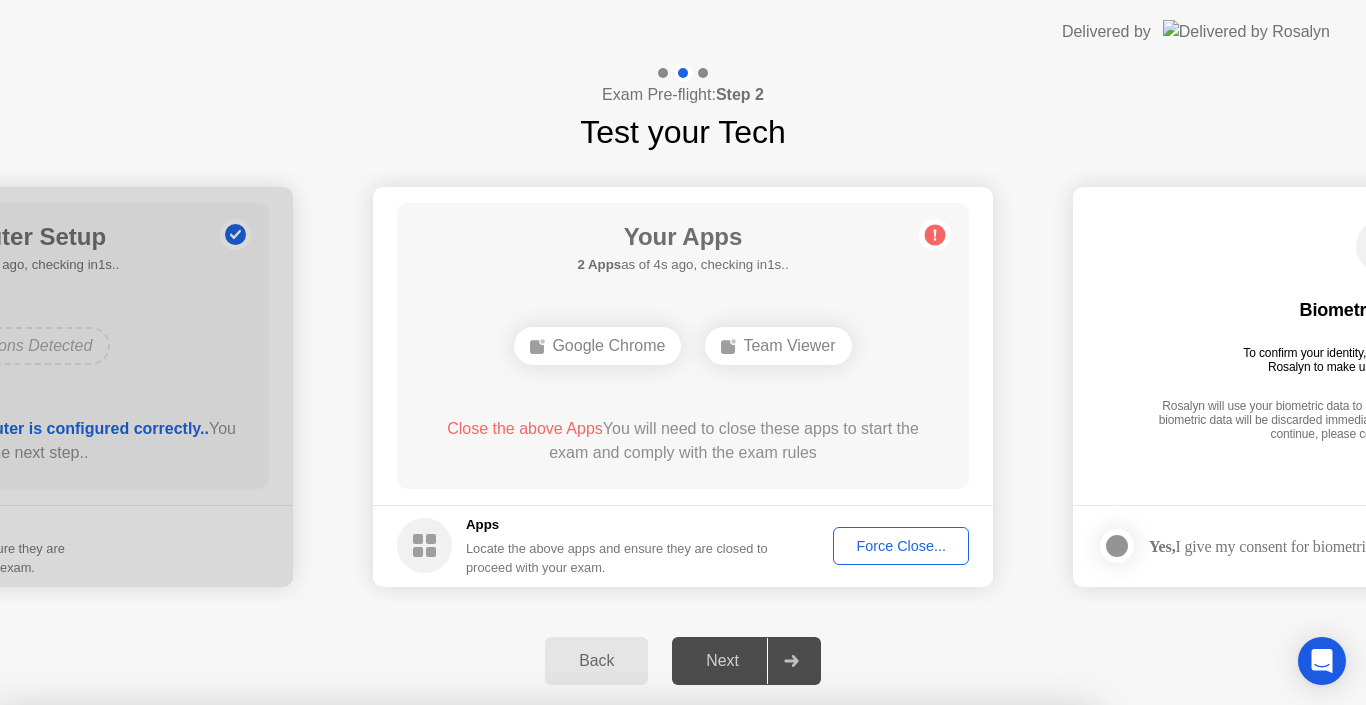 click on "Confirm" at bounding box center [613, 981] 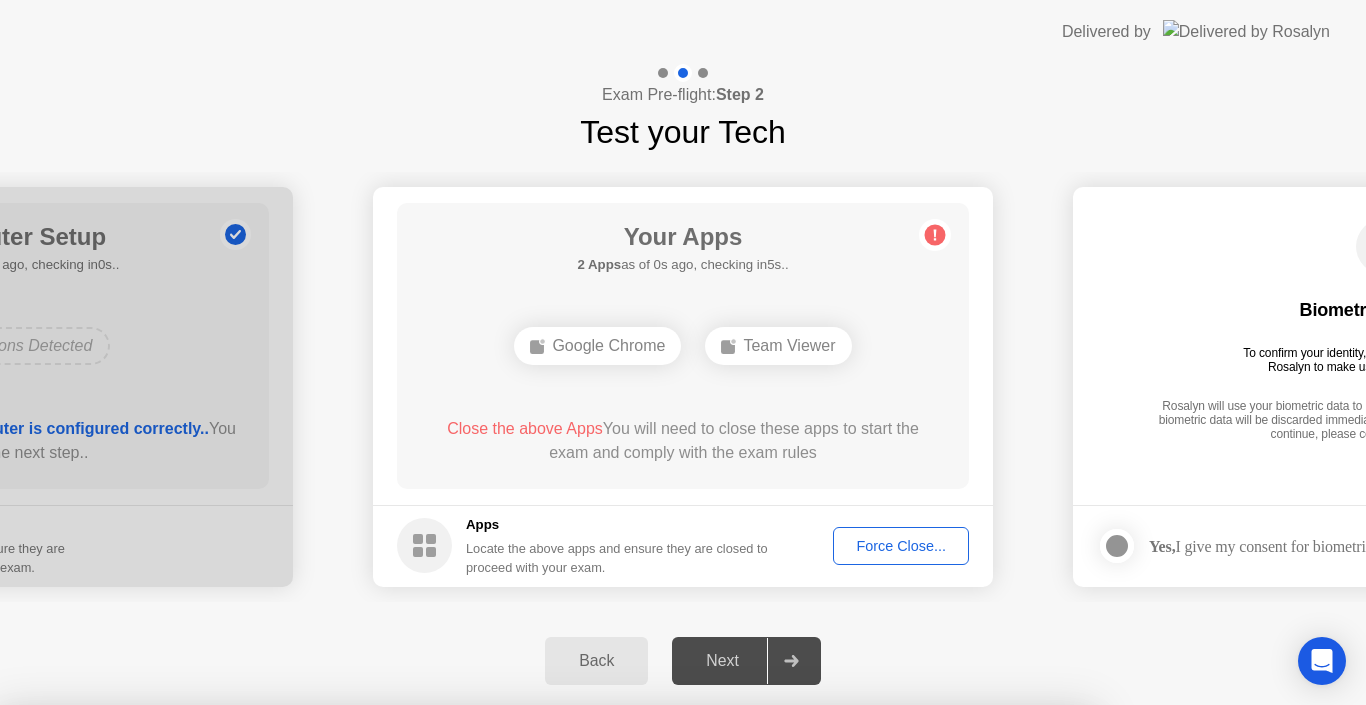click on "Close" at bounding box center [465, 943] 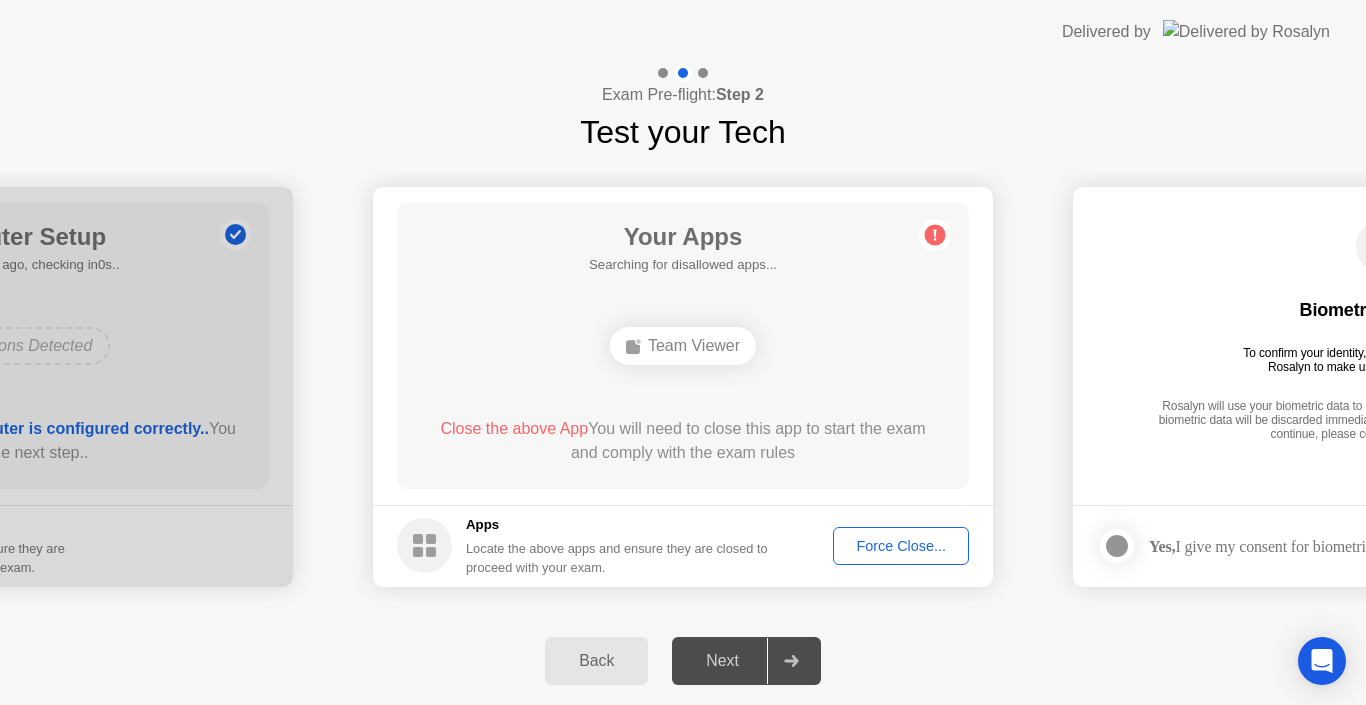 click on "Force Close..." 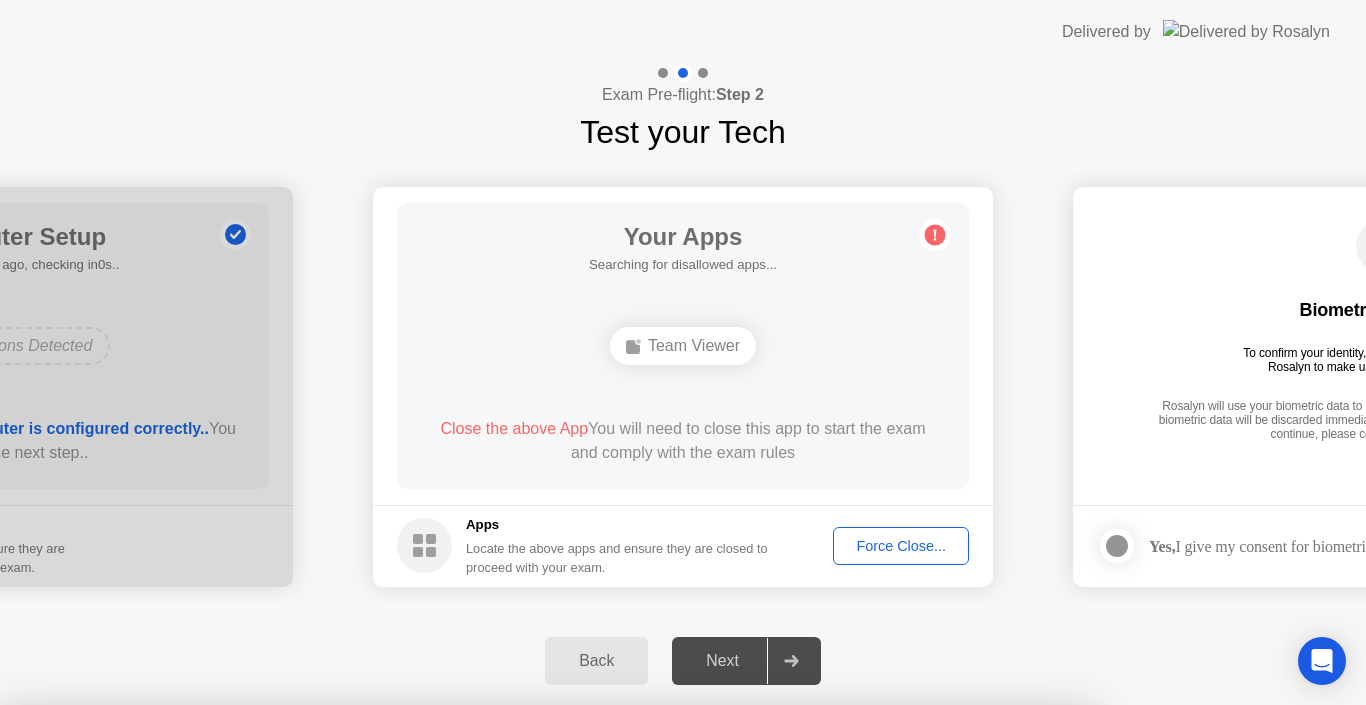 click on "Cancel" at bounding box center [476, 981] 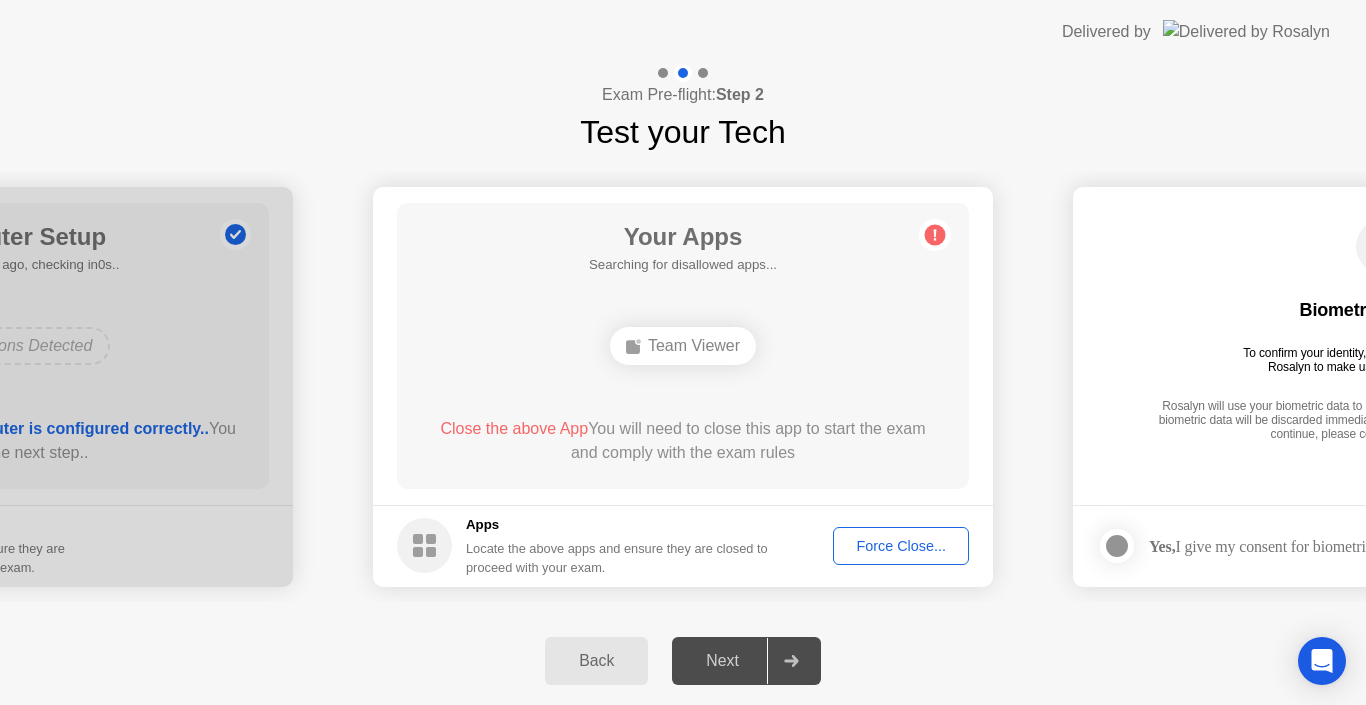 click on "Force Close..." 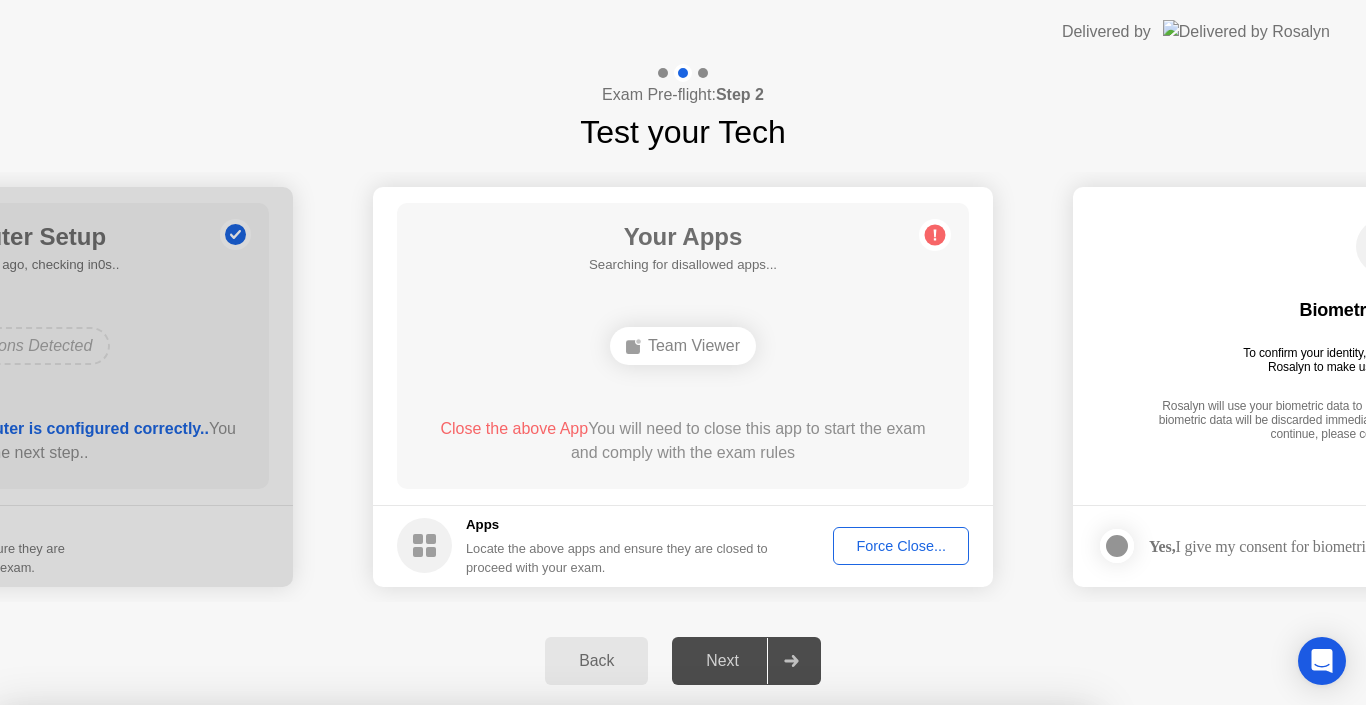 click on "Confirm" at bounding box center (613, 981) 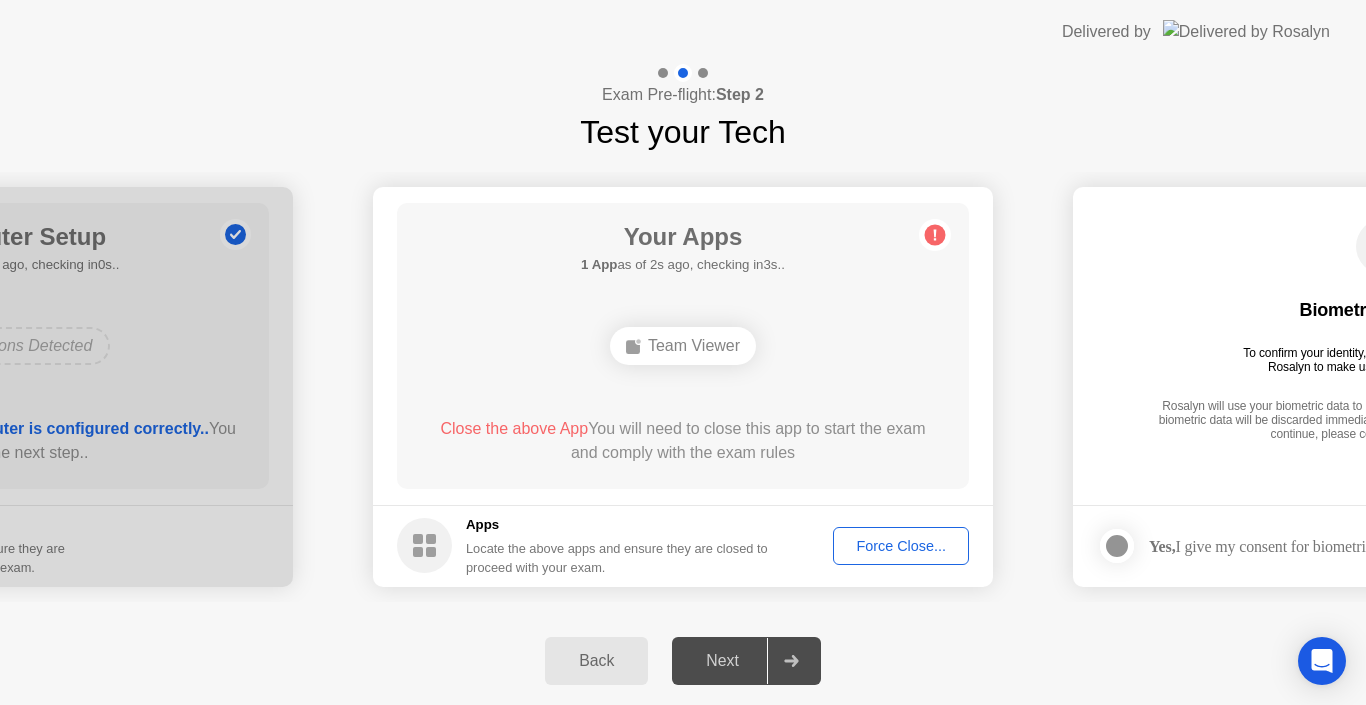 click 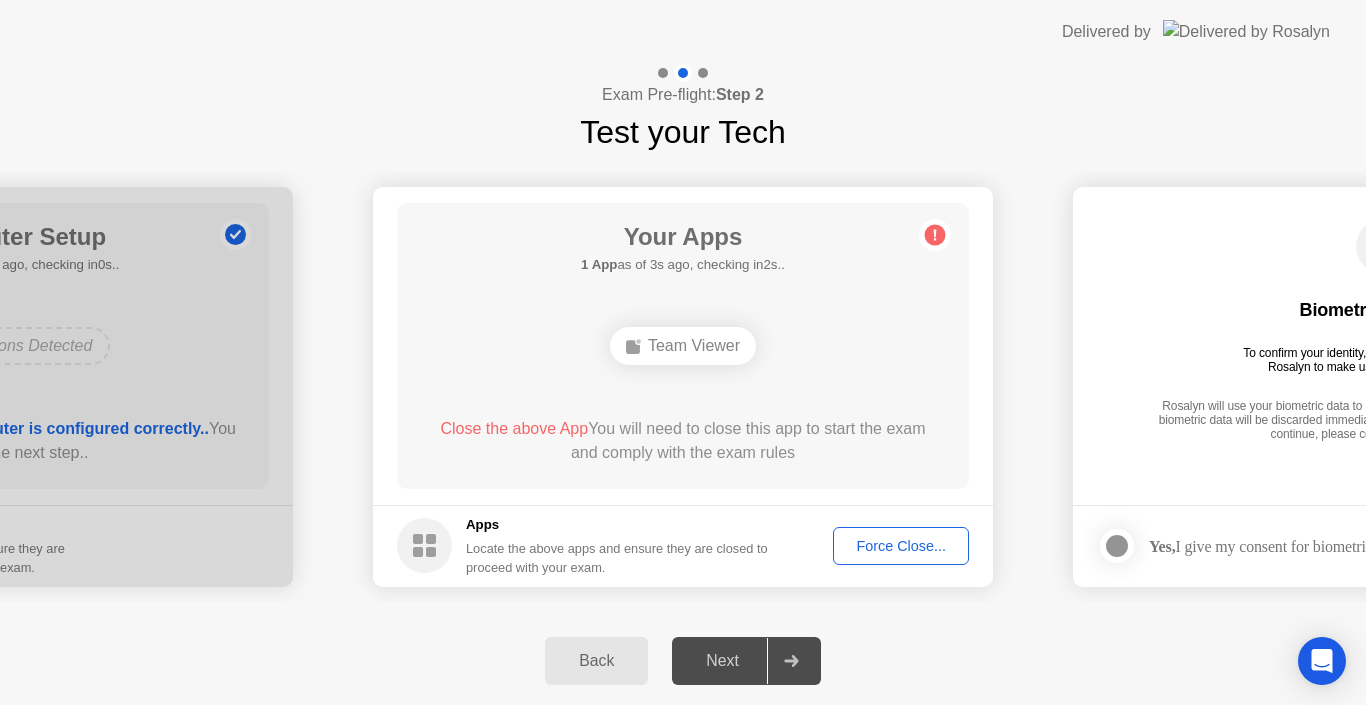 click on "Force Close..." 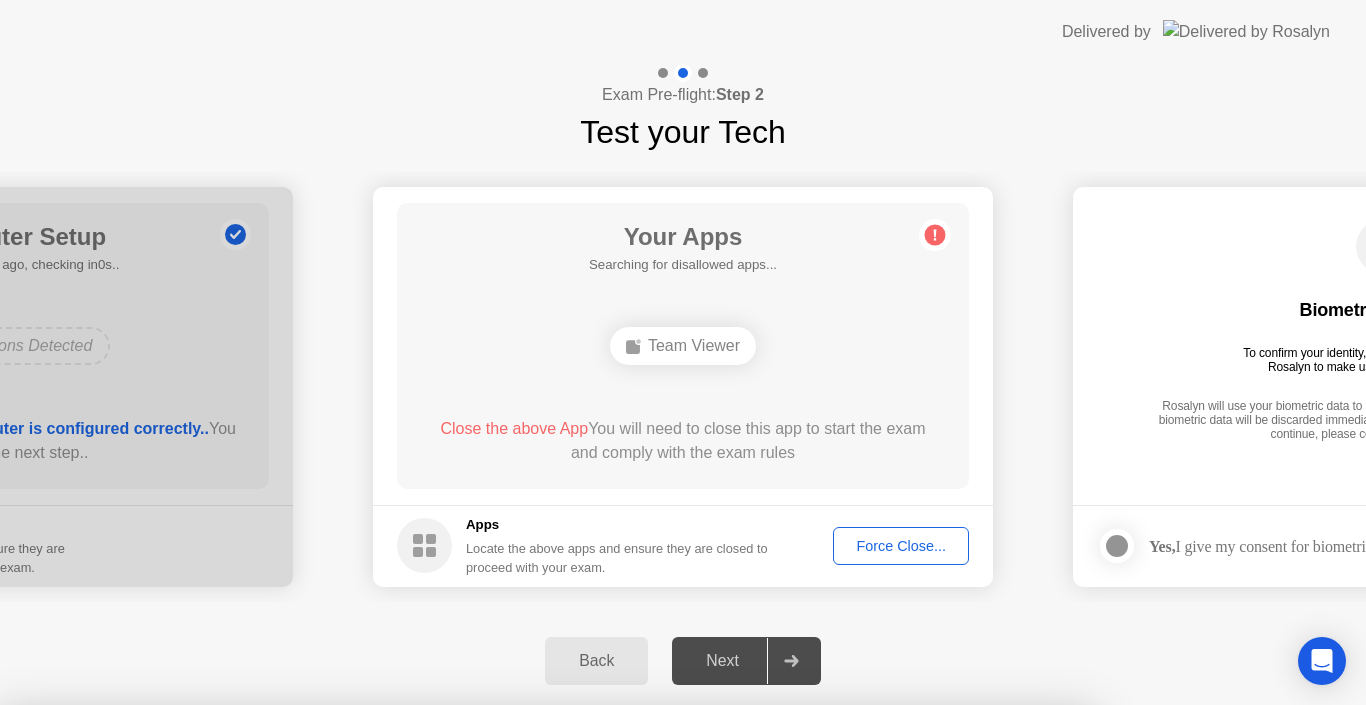 click on "Confirm" at bounding box center [613, 981] 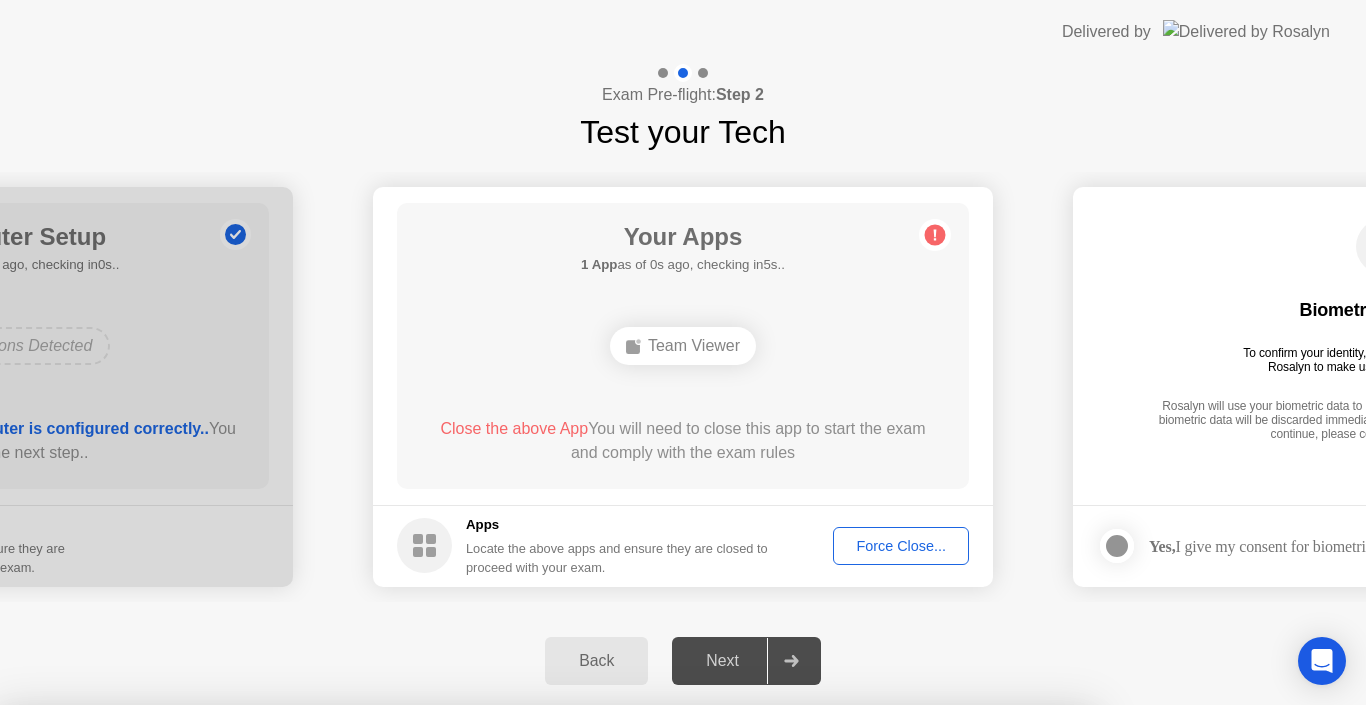 click on "Close" at bounding box center [465, 943] 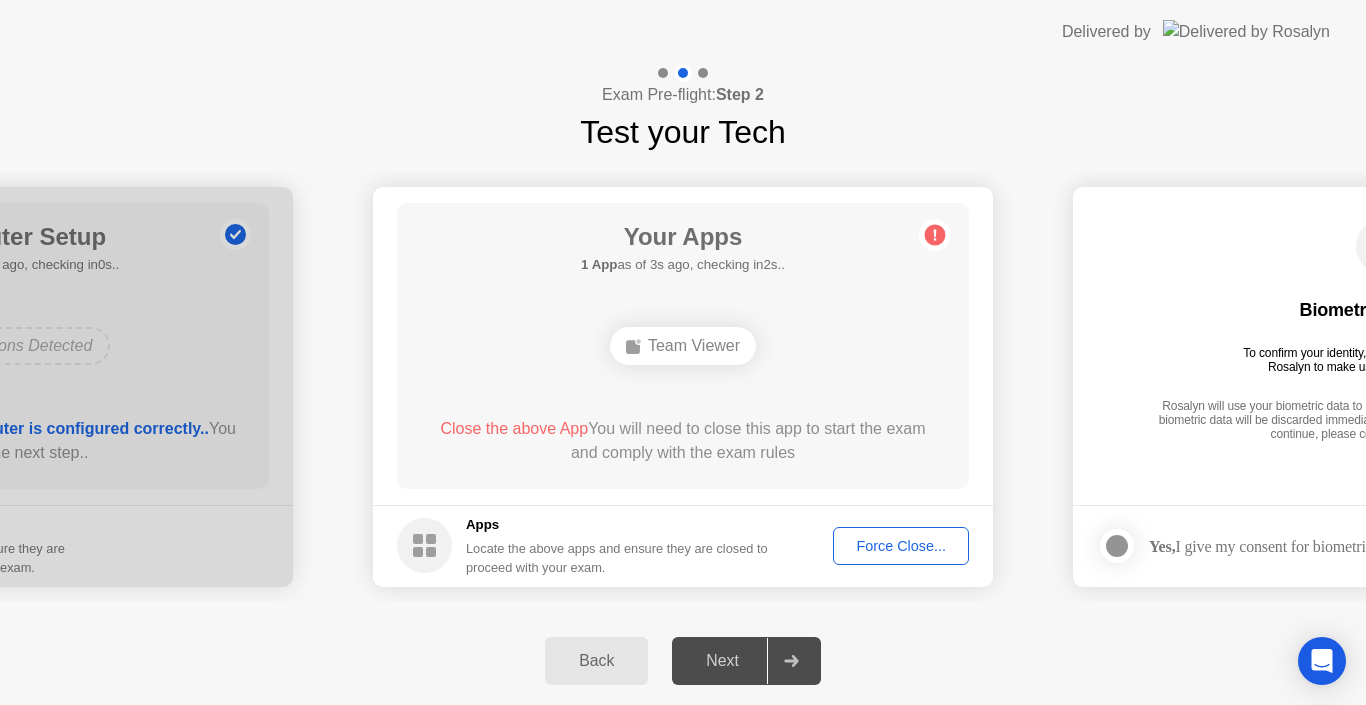 click on "Force Close..." 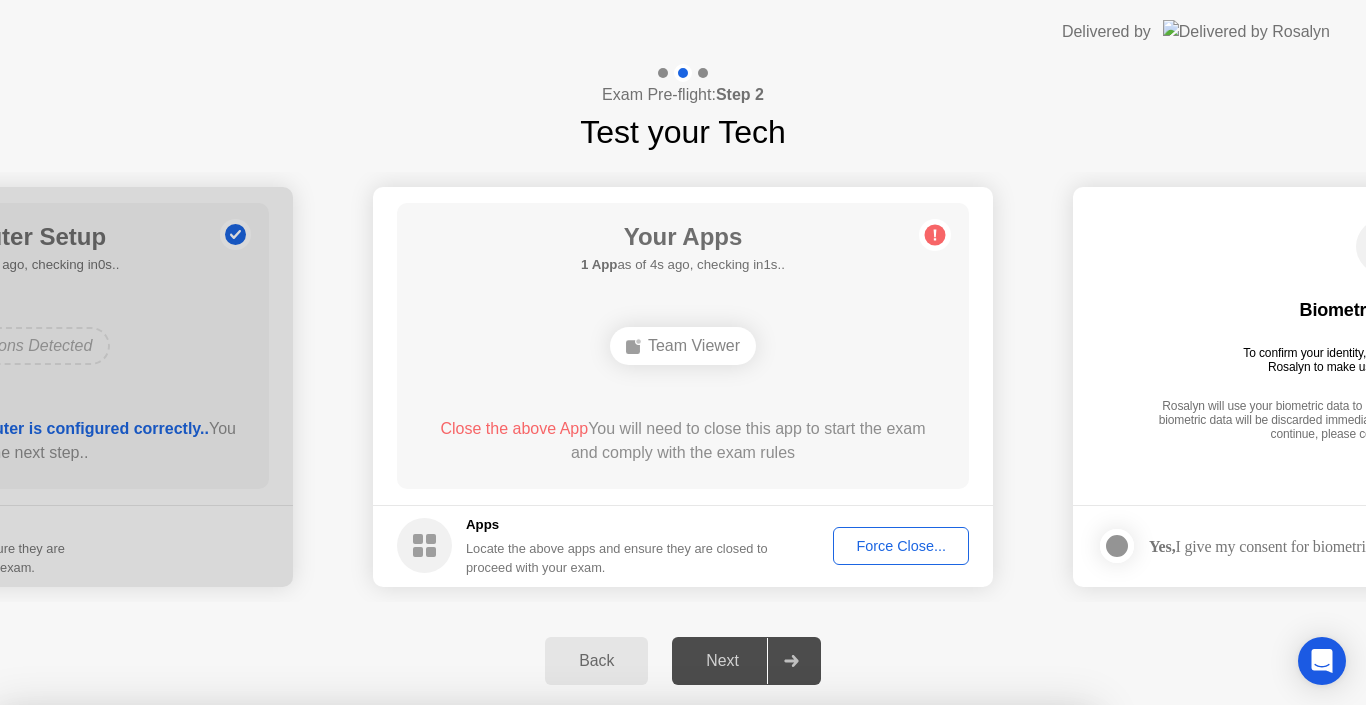 click on "Confirm" at bounding box center [613, 981] 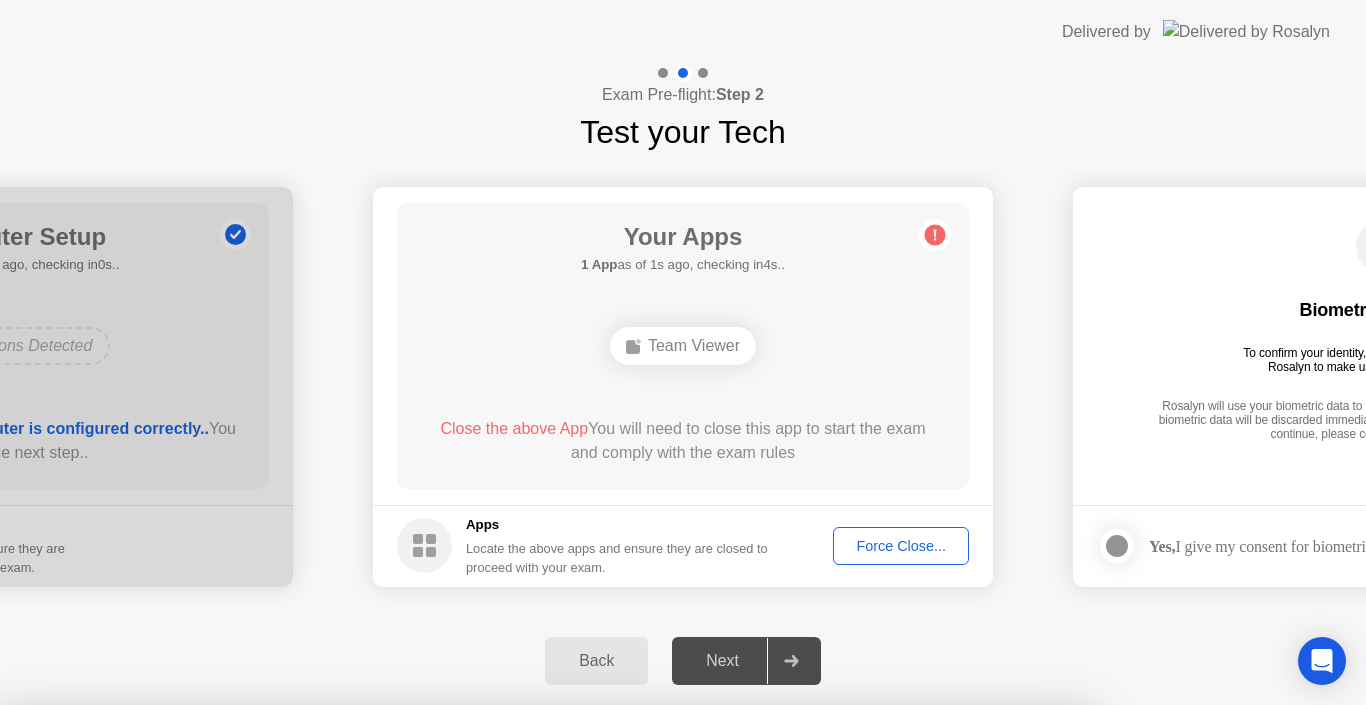 click on "Close" at bounding box center (465, 943) 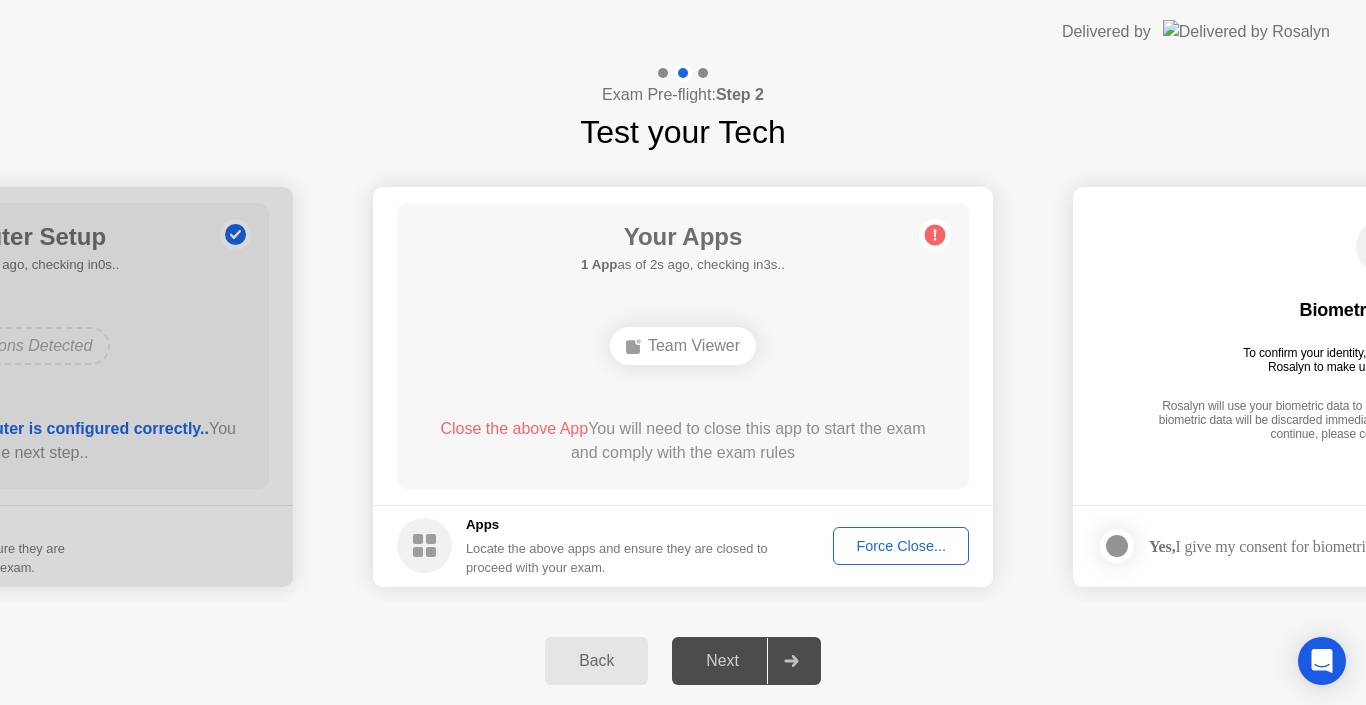 click on "Team Viewer" 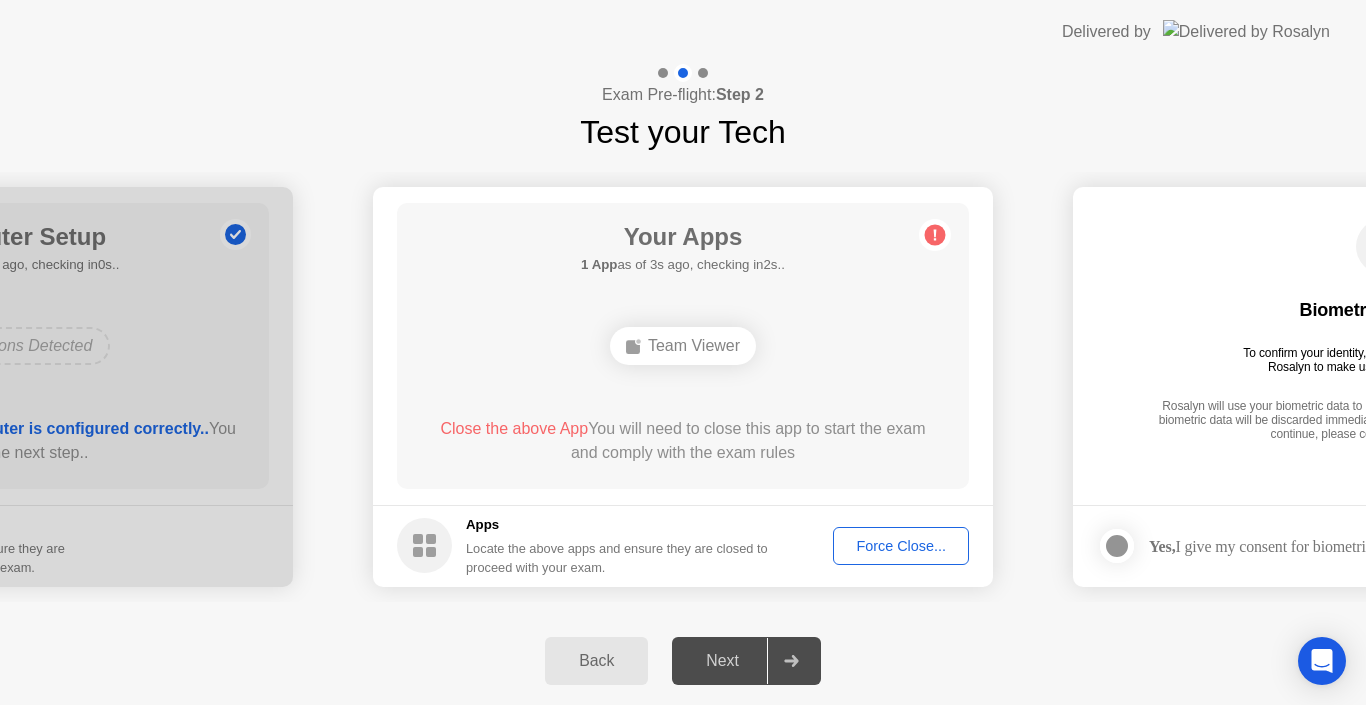 click 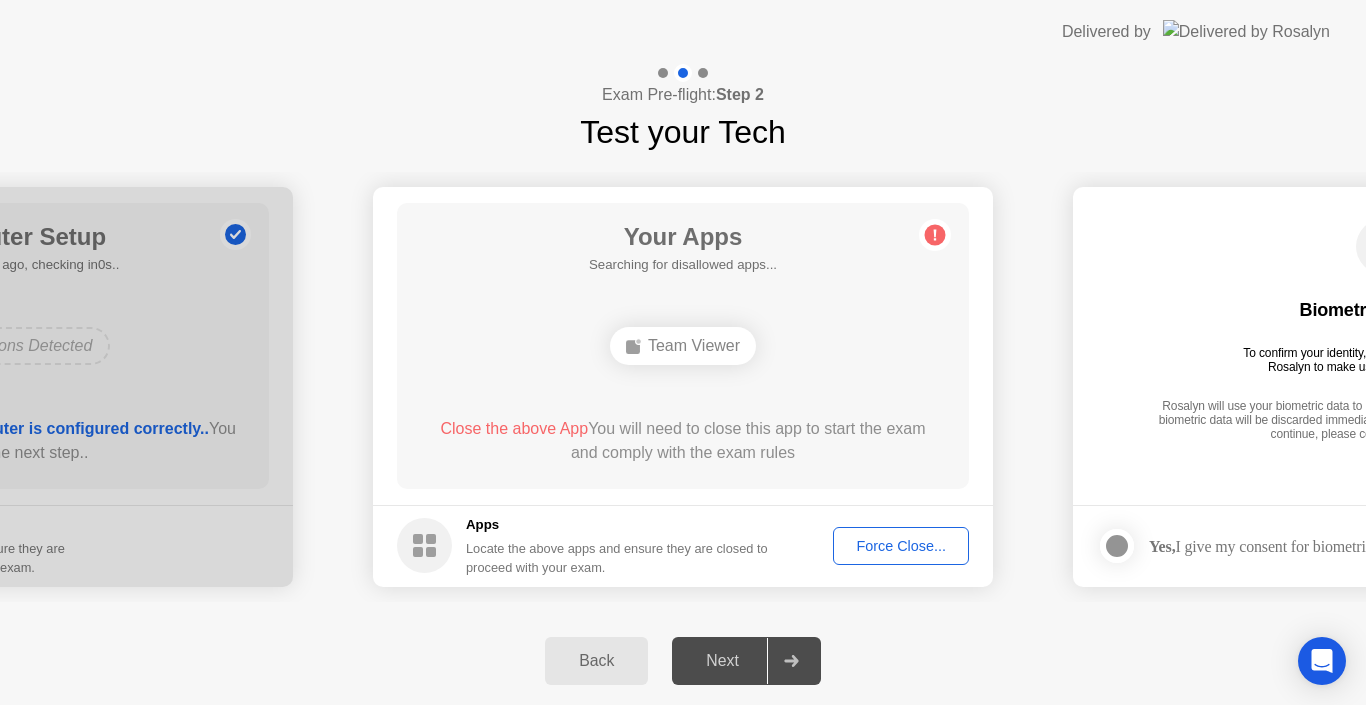 click 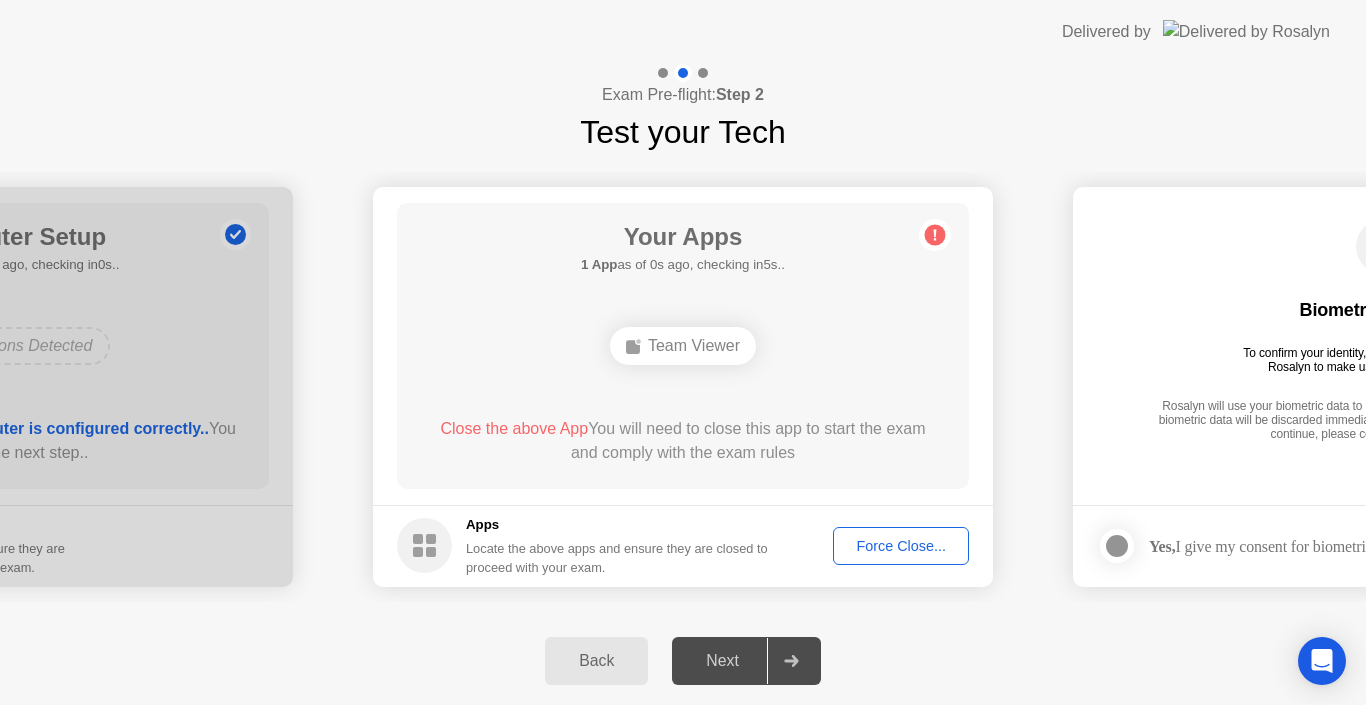 click on "Force Close..." 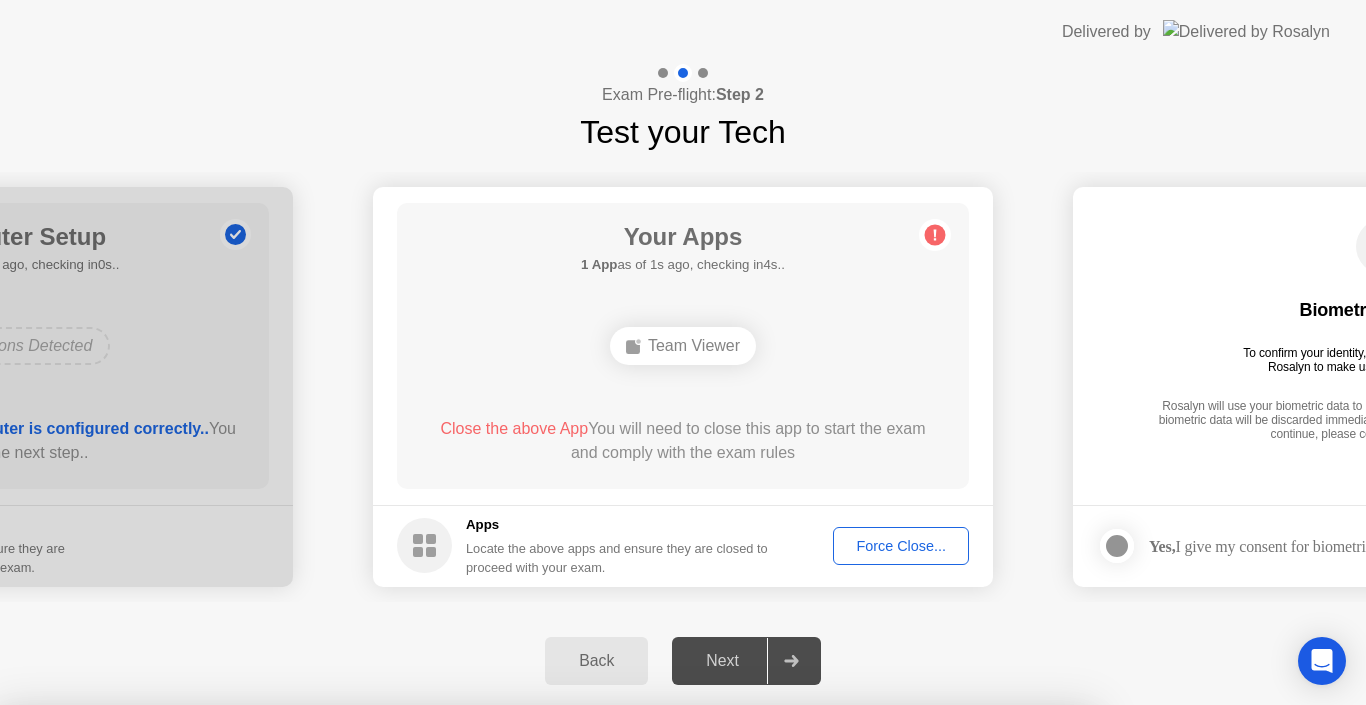 click on "Team Viewer" at bounding box center [546, 914] 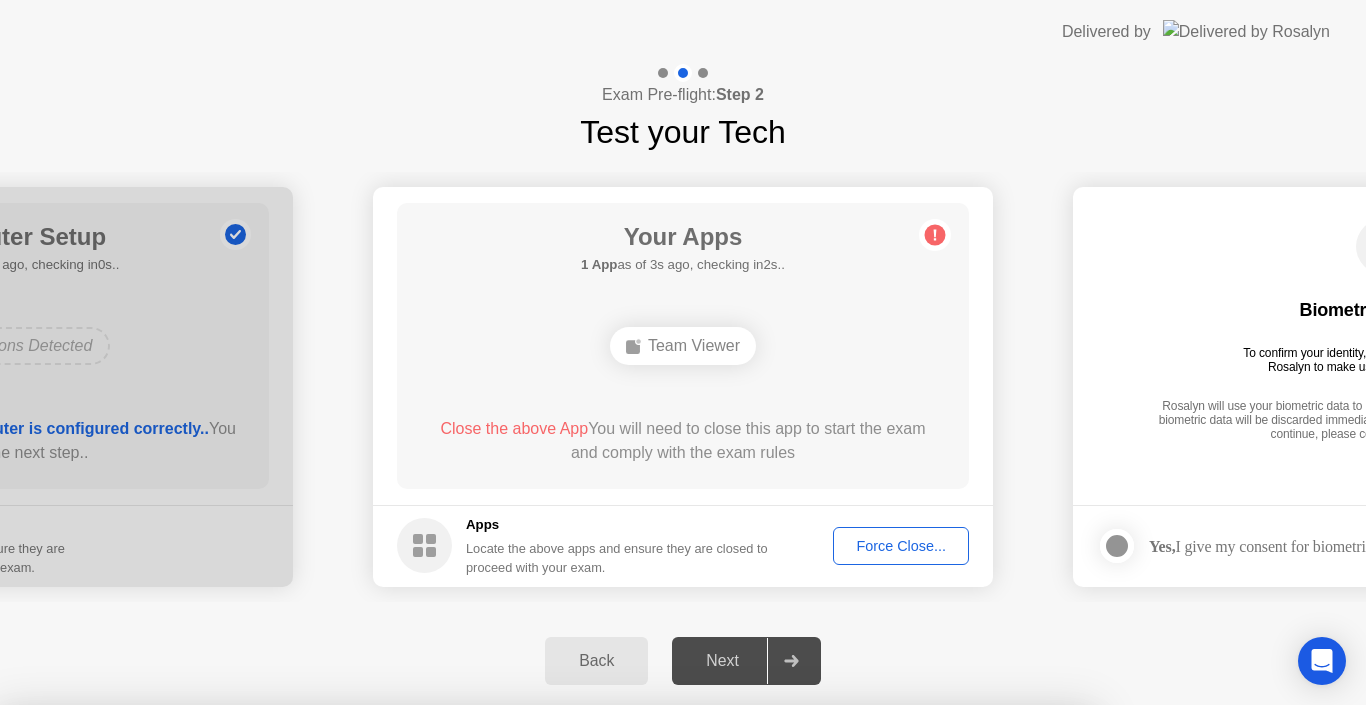 click on "Confirm" at bounding box center (613, 981) 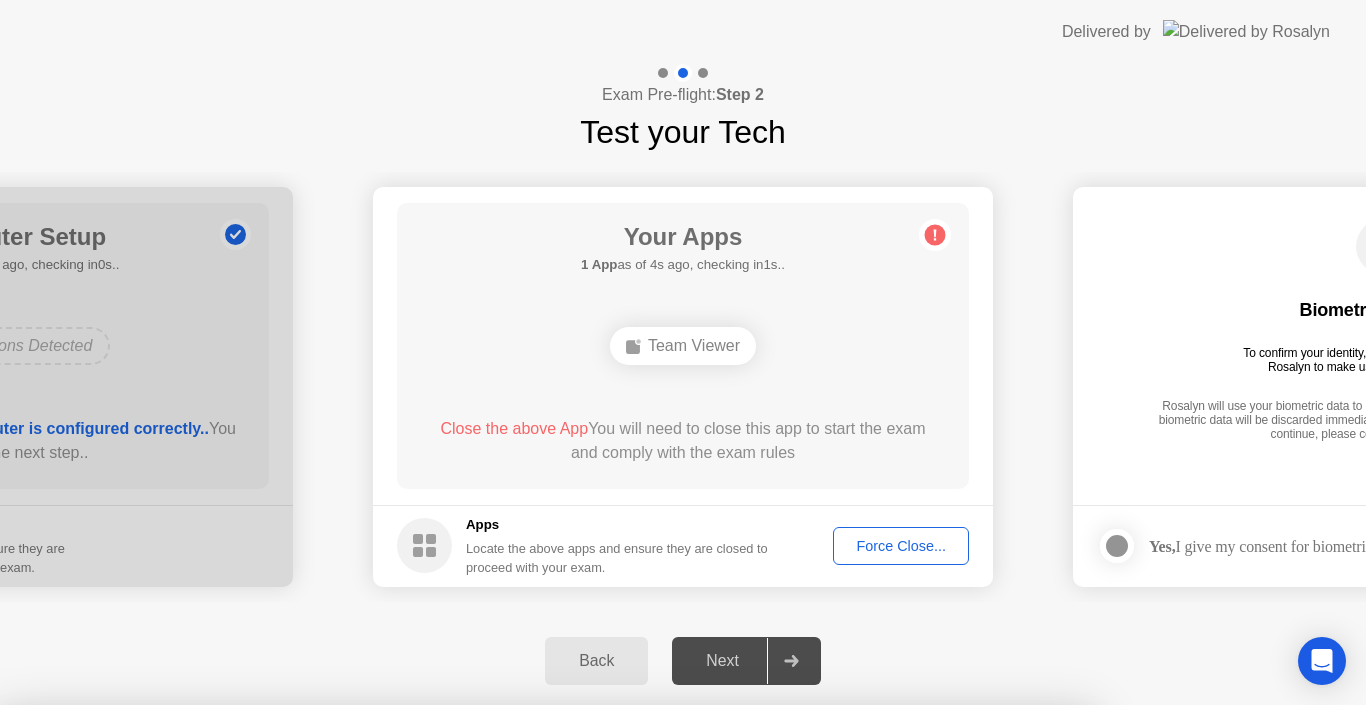 click on "Unfortunately we cannot close your apps" at bounding box center (546, 815) 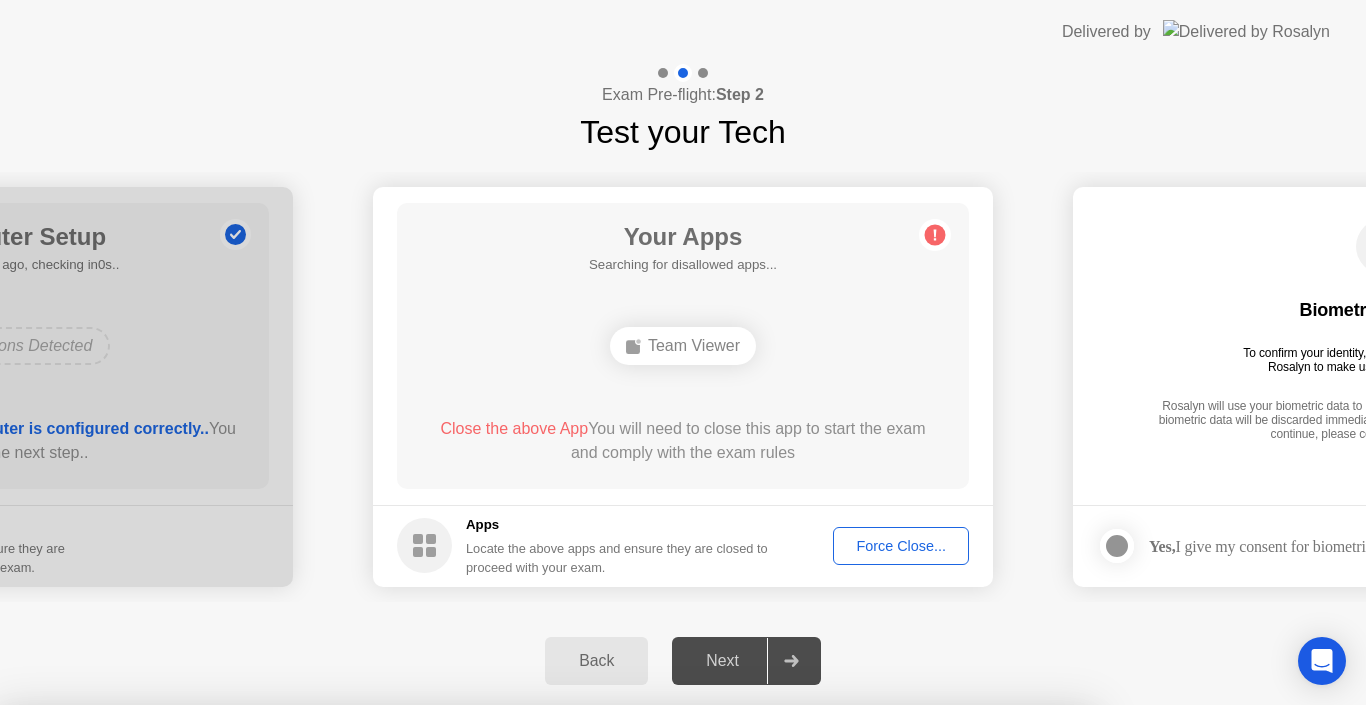 drag, startPoint x: 813, startPoint y: 315, endPoint x: 618, endPoint y: 464, distance: 245.40987 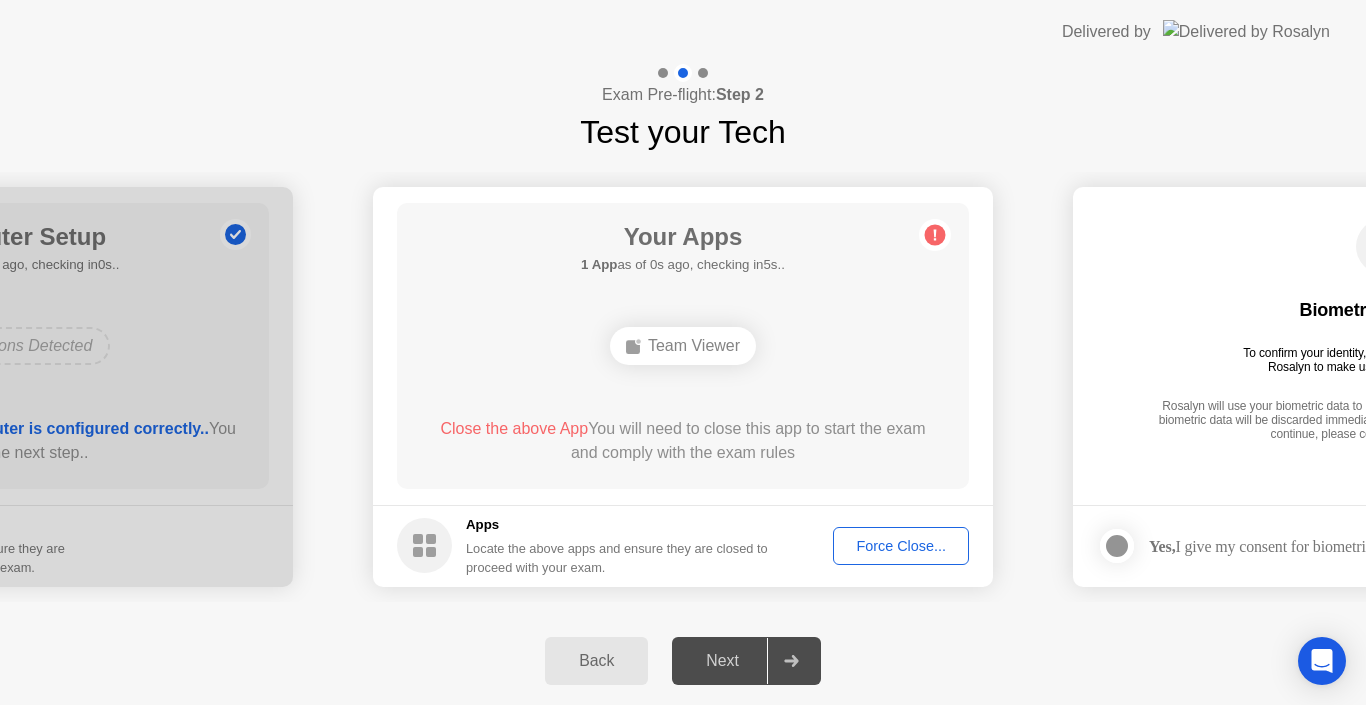click on "Force Close..." 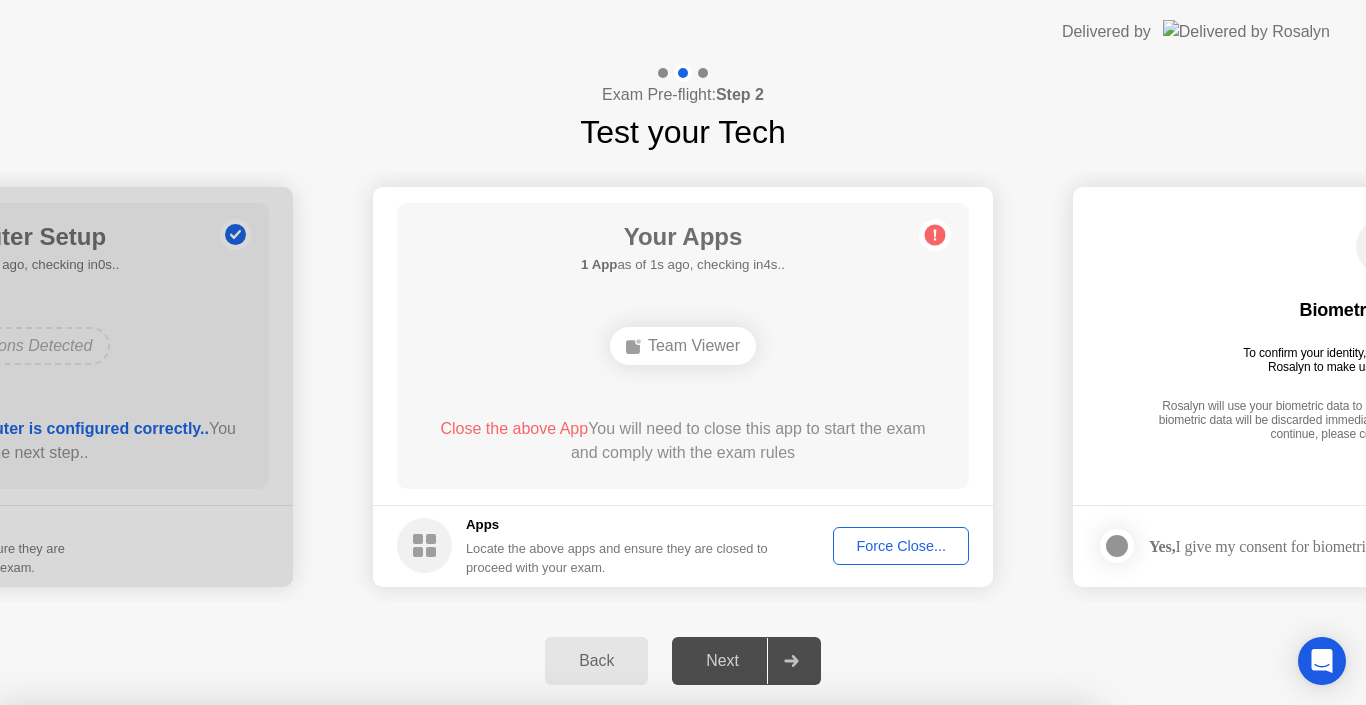 click on "Confirm" at bounding box center (613, 981) 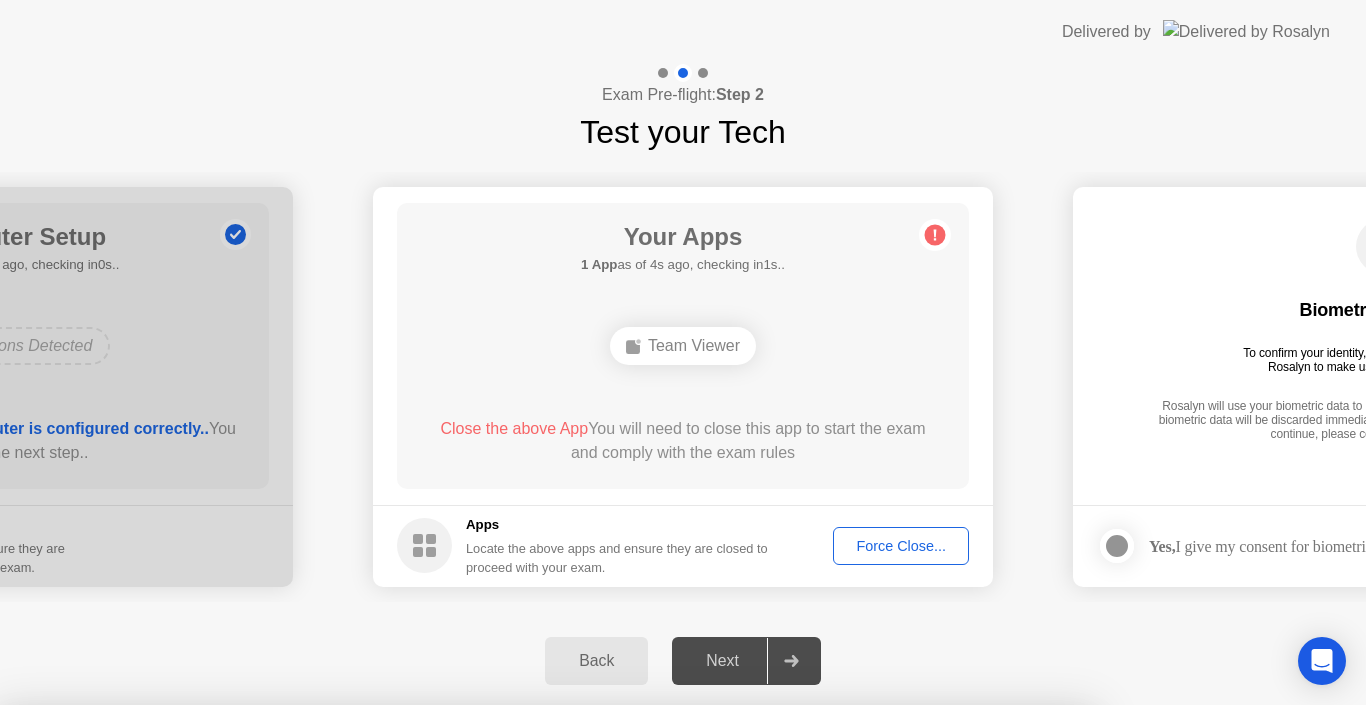 click on "Read More" at bounding box center (609, 943) 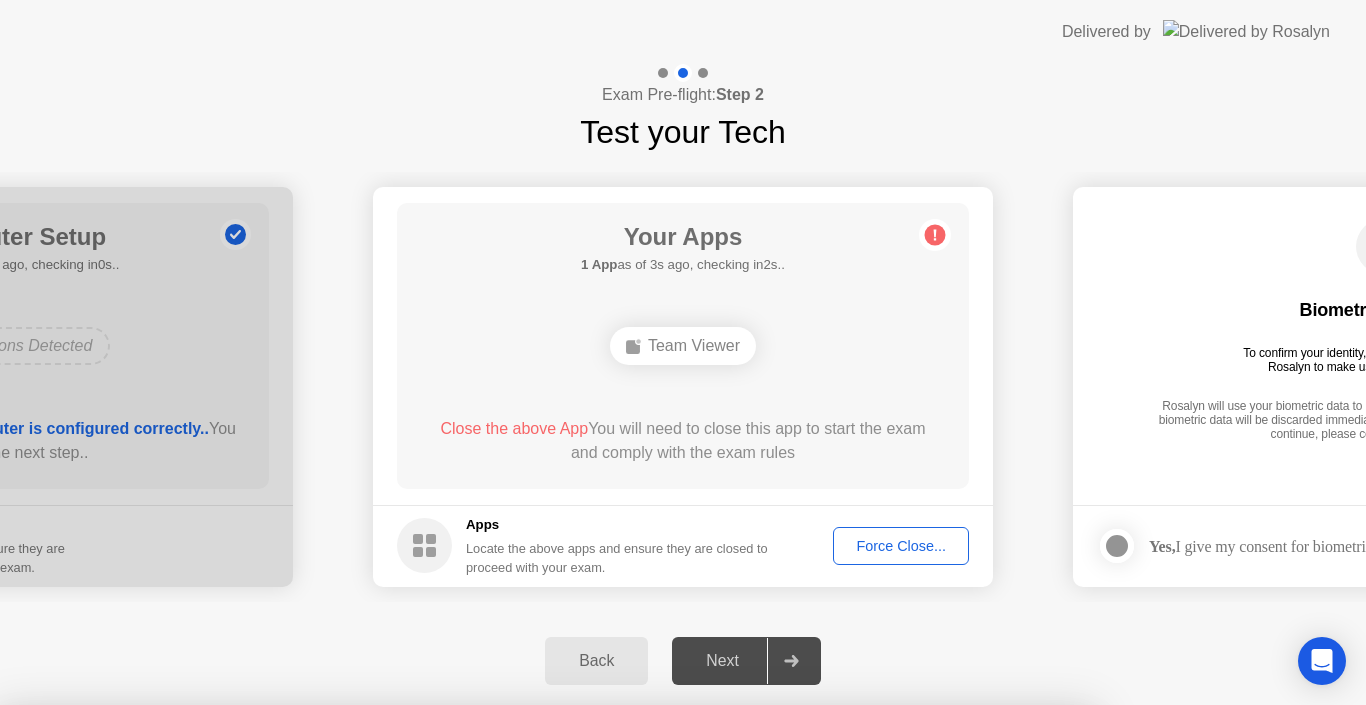 click on "Close" at bounding box center (465, 943) 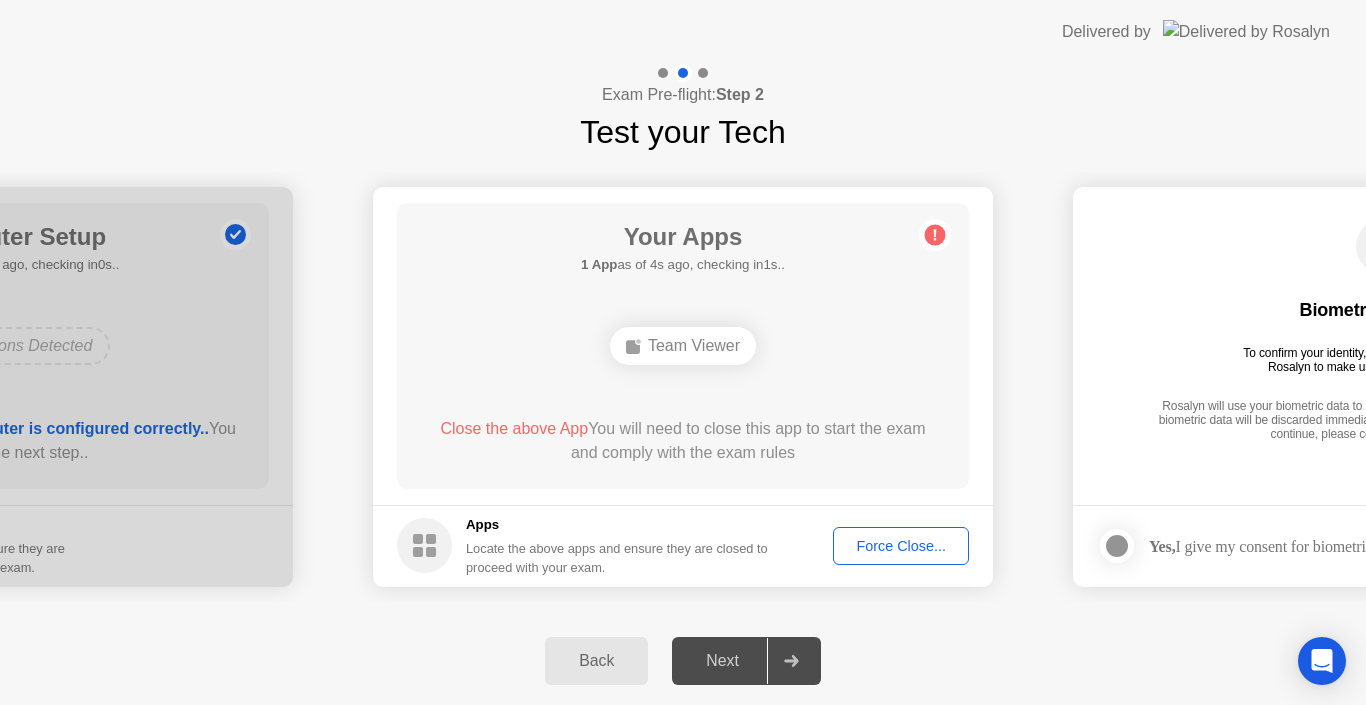 click on "Force Close..." 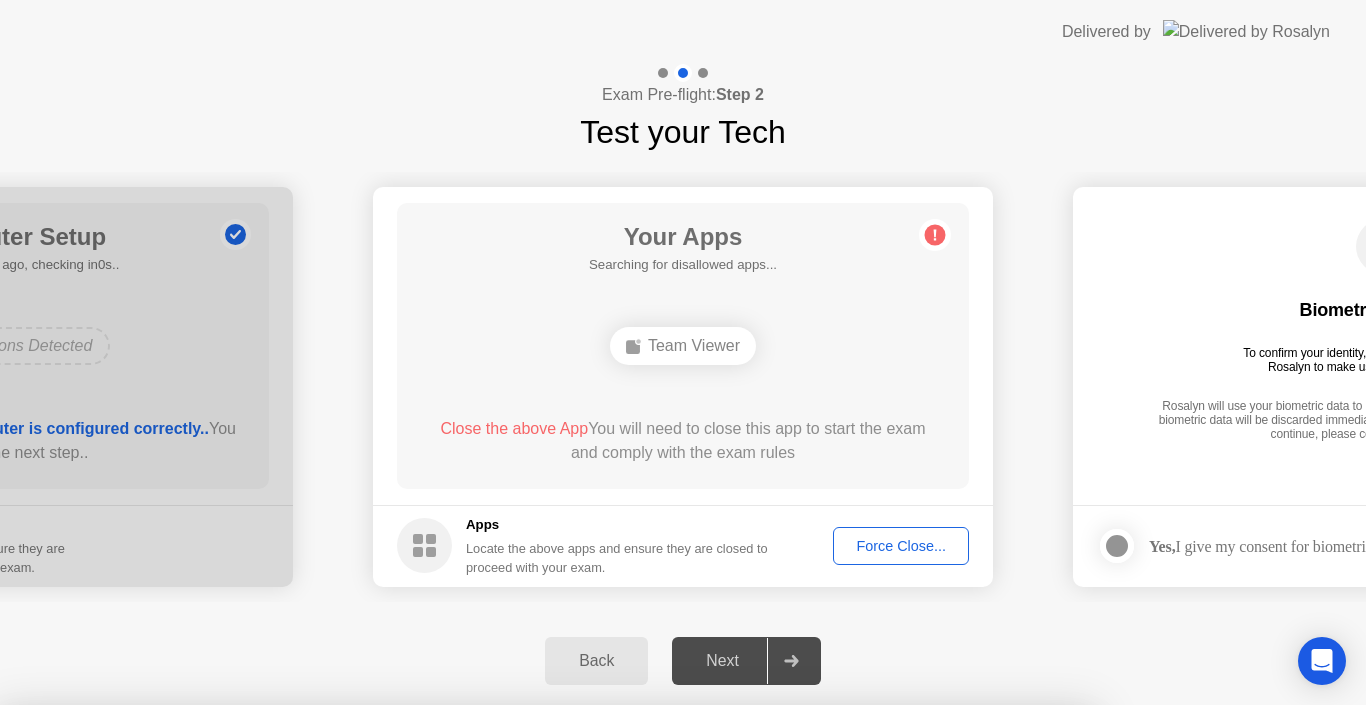 click on "Confirm" at bounding box center [613, 981] 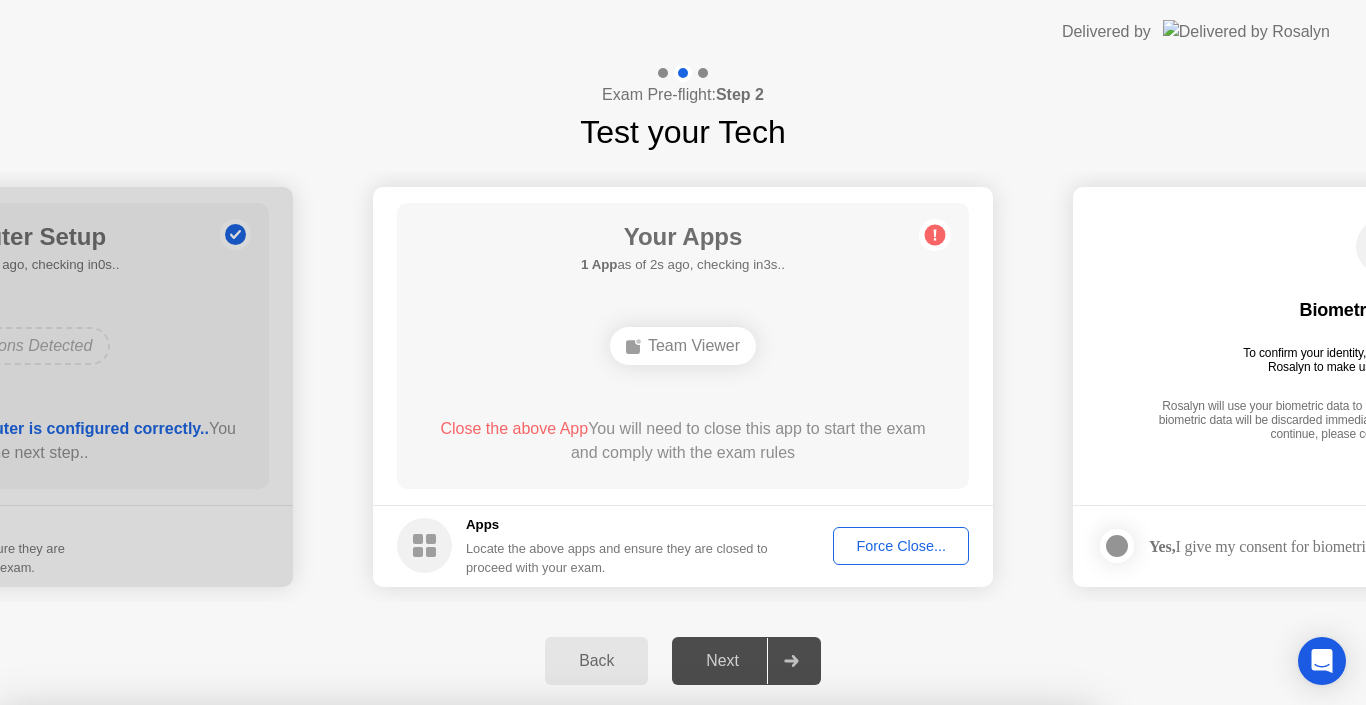 click on "Close" at bounding box center (465, 943) 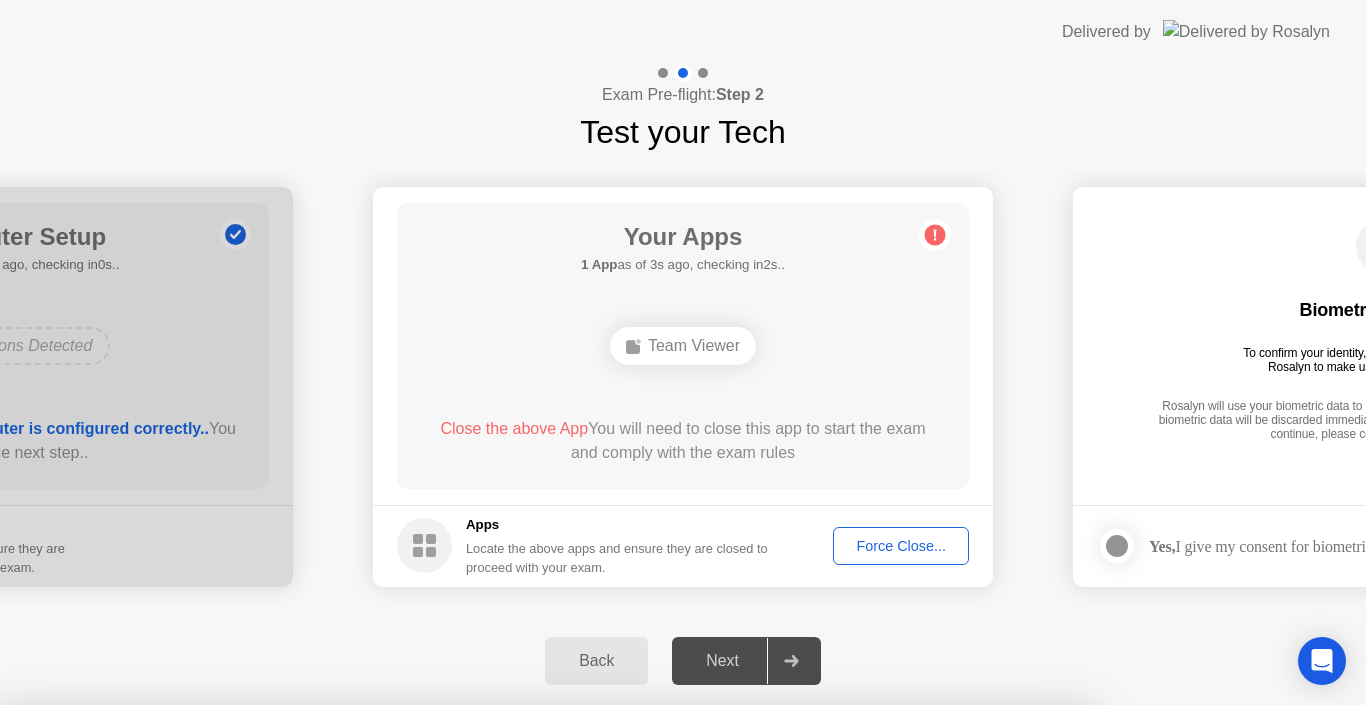 click on "Yes" at bounding box center (498, 818) 